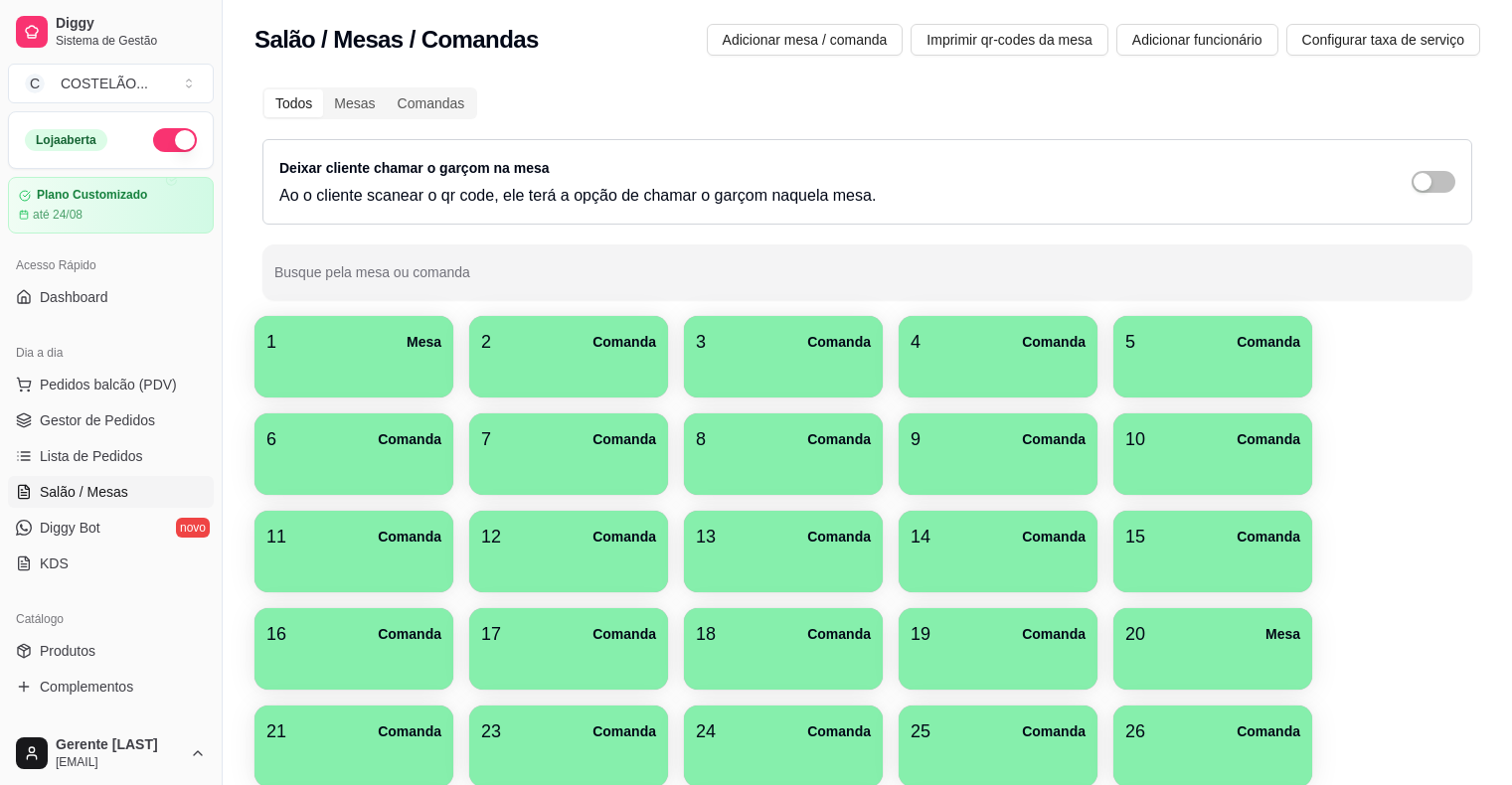 scroll, scrollTop: 0, scrollLeft: 0, axis: both 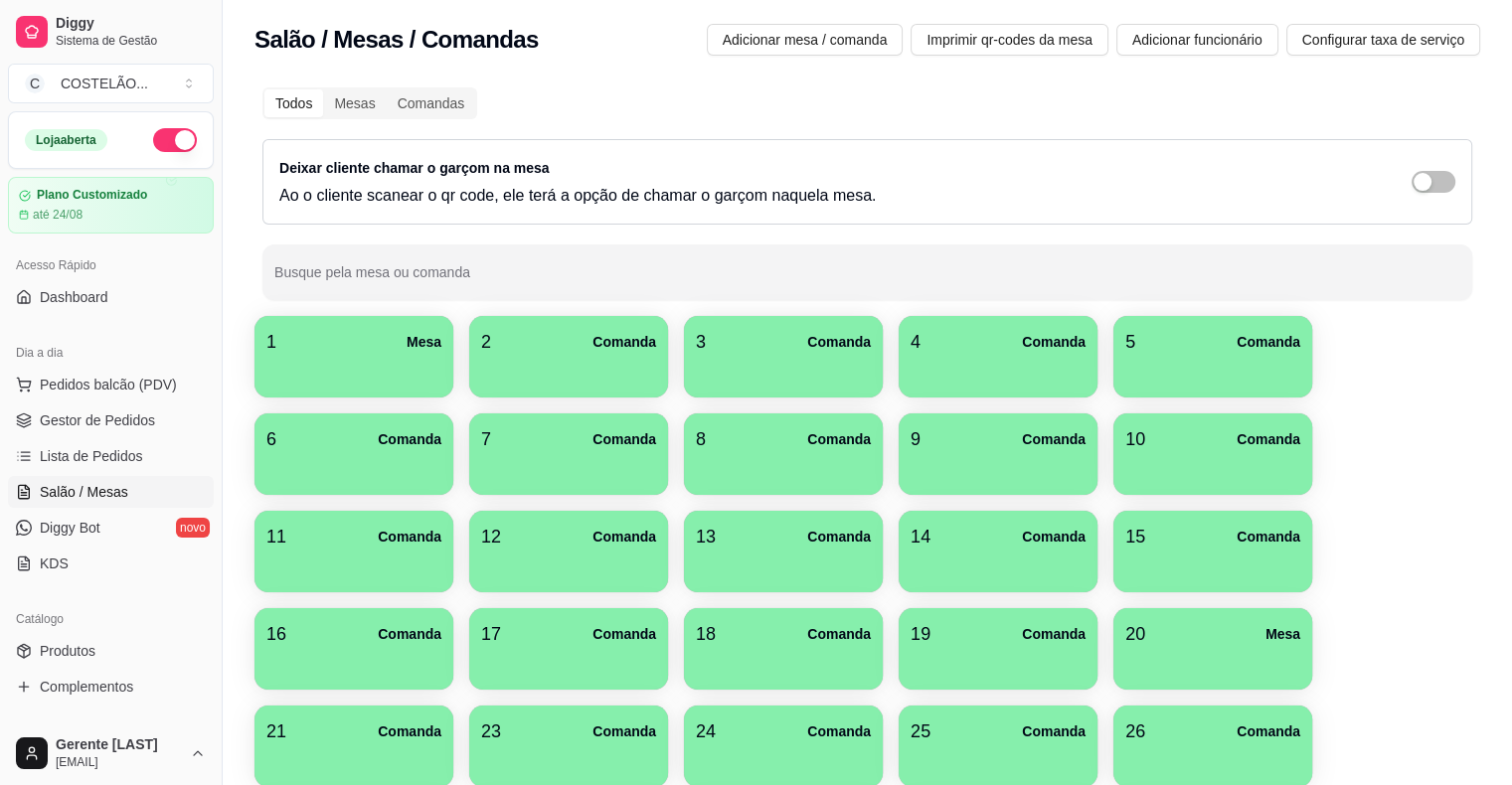 click at bounding box center [222, 392] 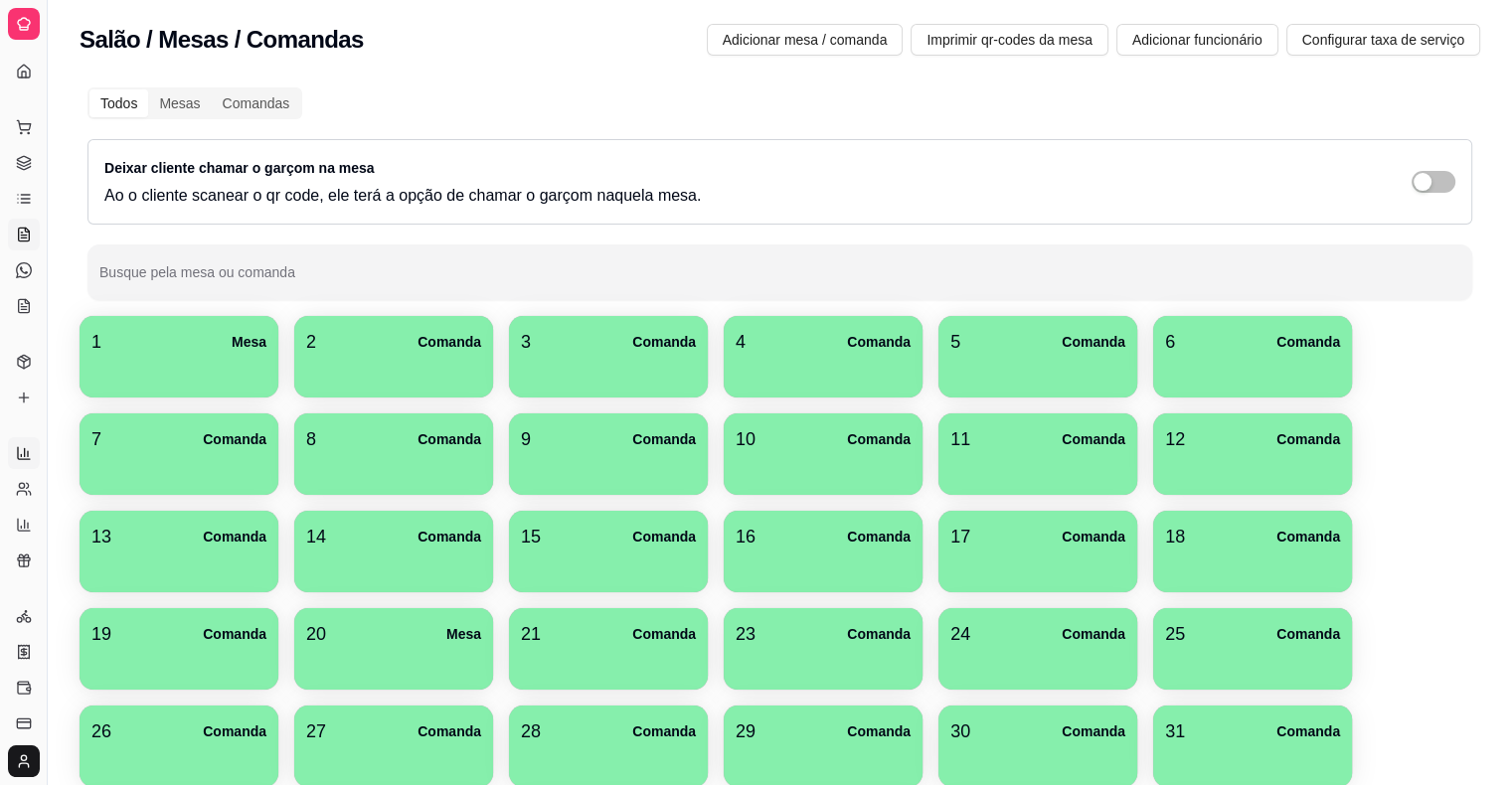 click on "Relatórios de vendas" at bounding box center (24, 453) 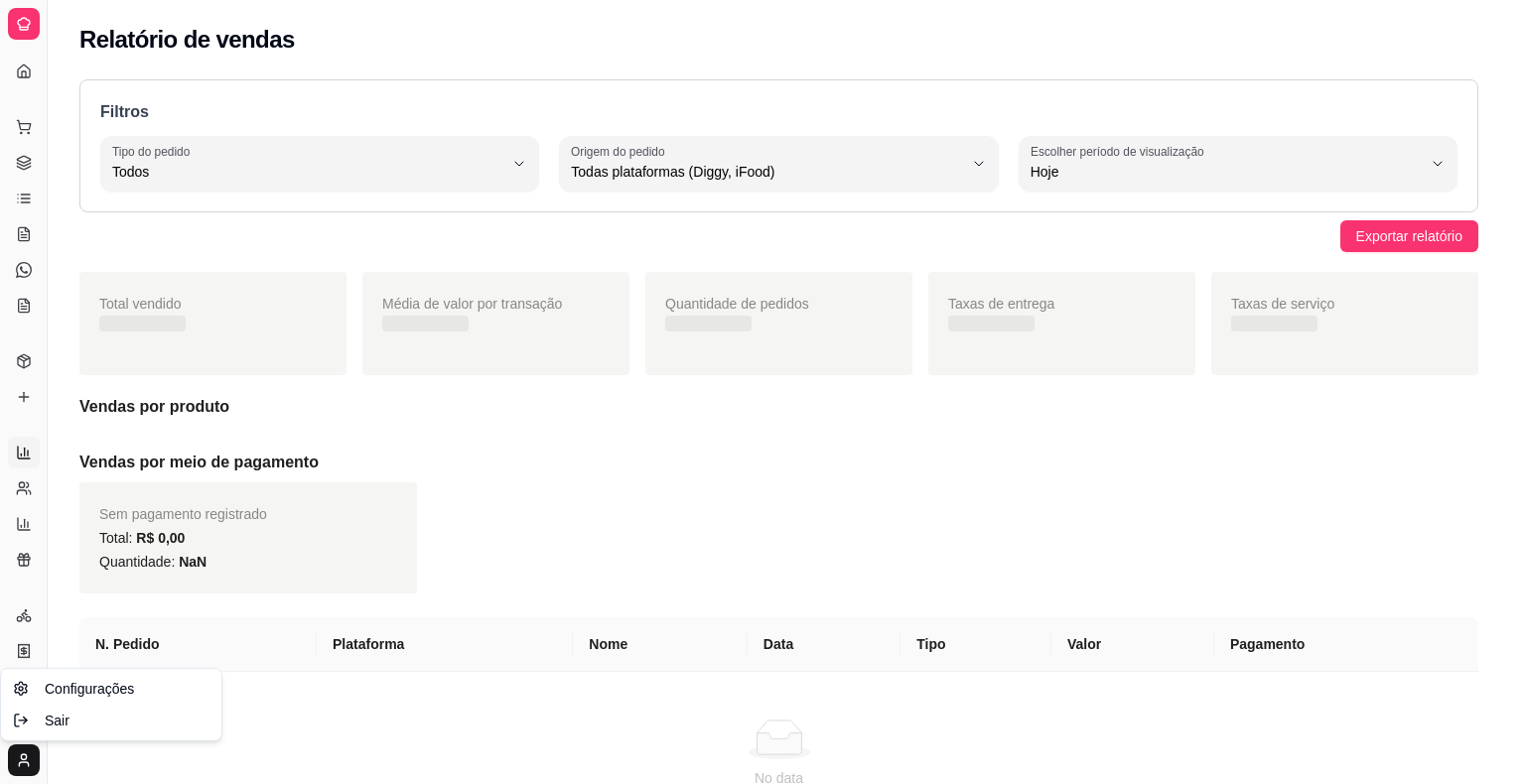 click on "Gerente [LAST] [EMAIL]" at bounding box center (762, 392) 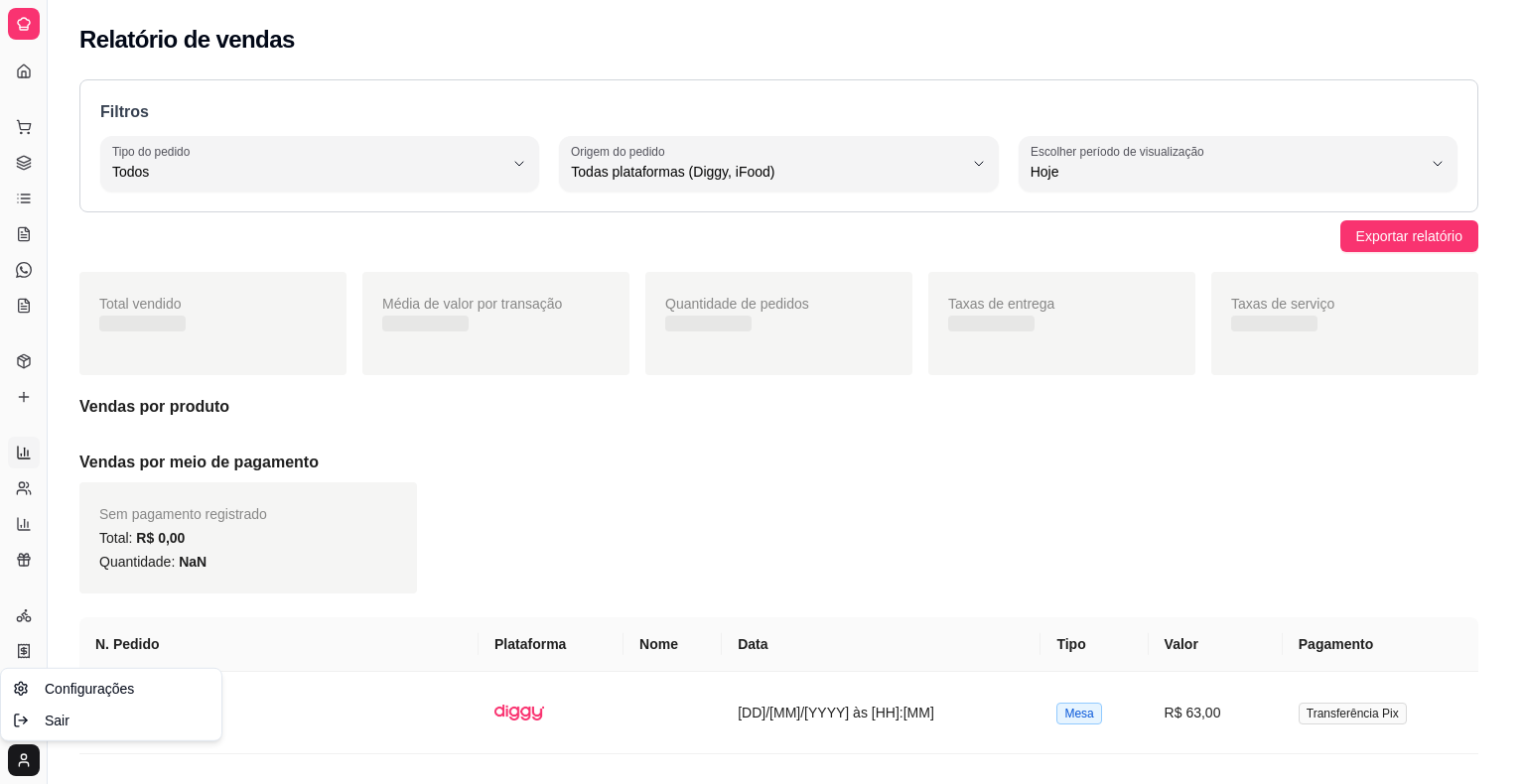 click on "Gerente [LAST] [EMAIL]" at bounding box center [762, 392] 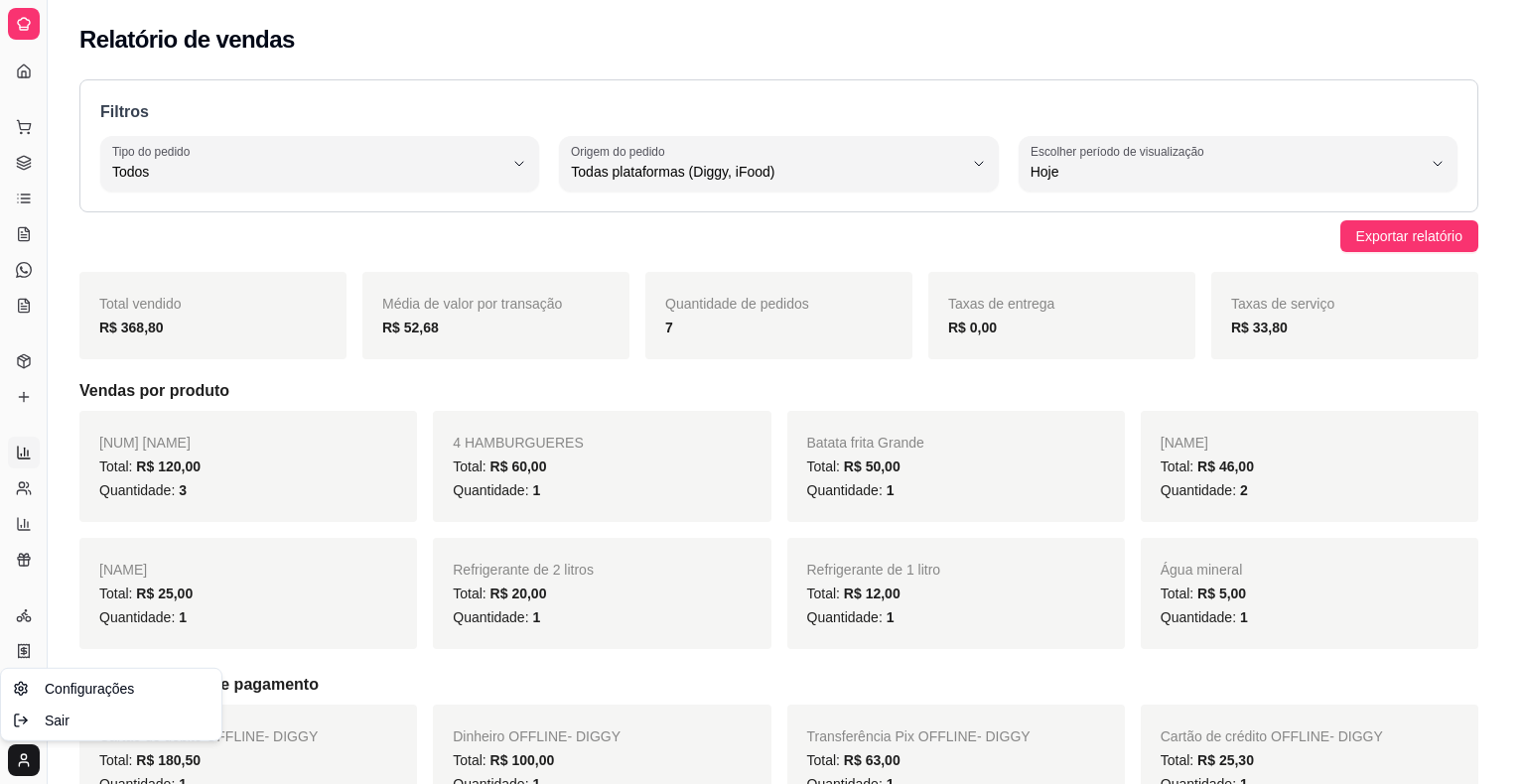 click on "Gerente [LAST] [EMAIL]" at bounding box center (762, 392) 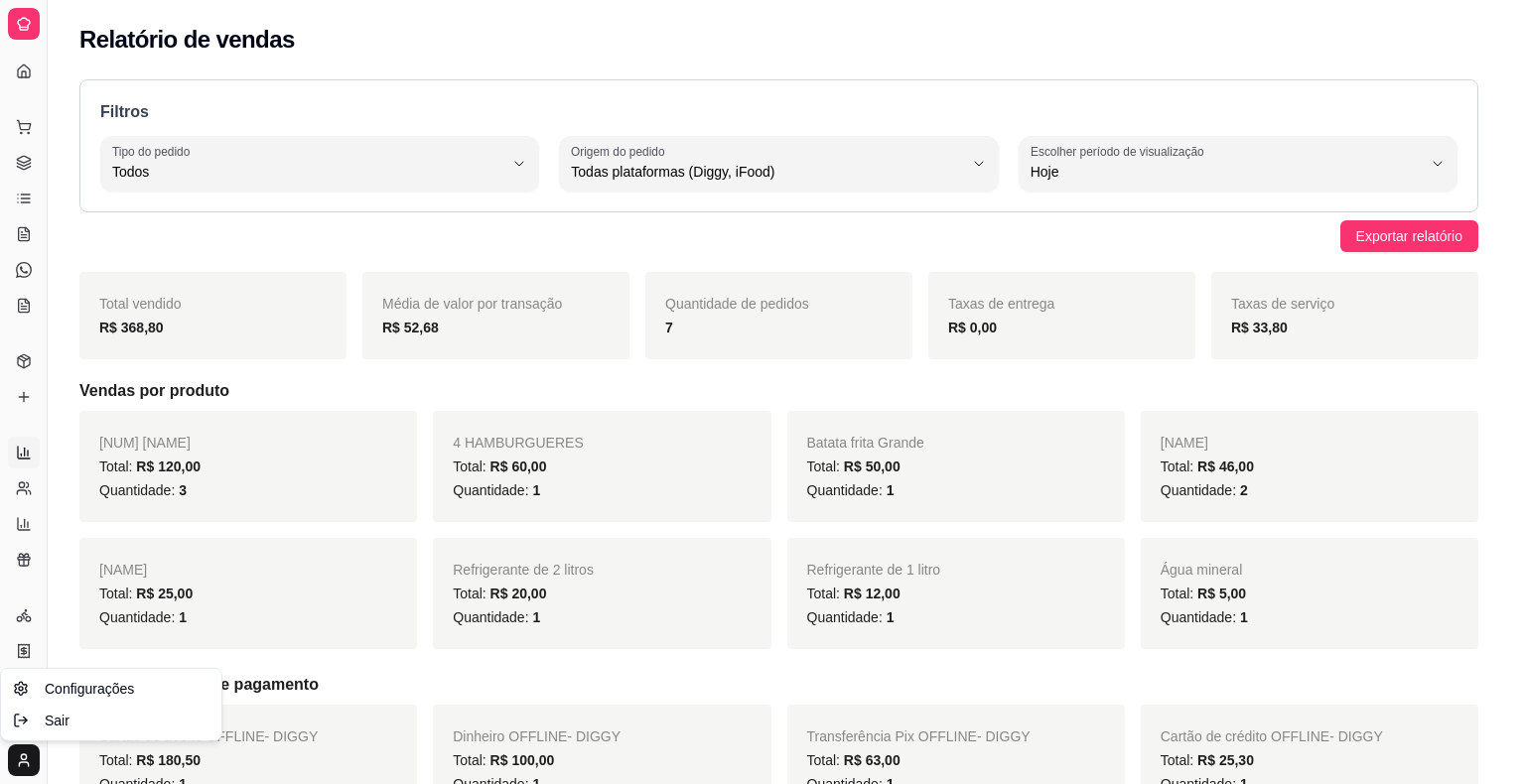 click on "Gerente [LAST] [EMAIL]" at bounding box center (762, 392) 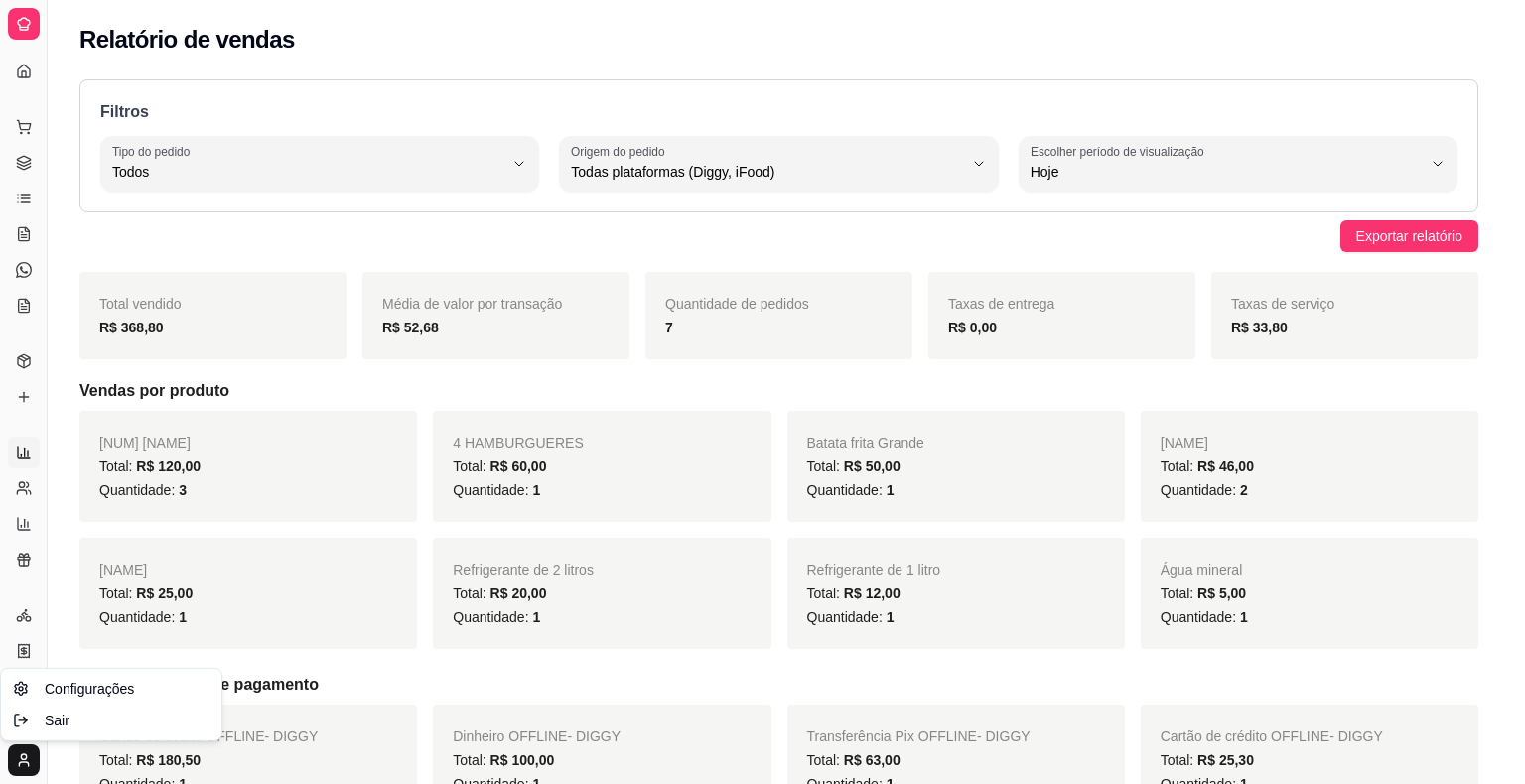 click on "Gerente [LAST] [EMAIL]" at bounding box center [762, 392] 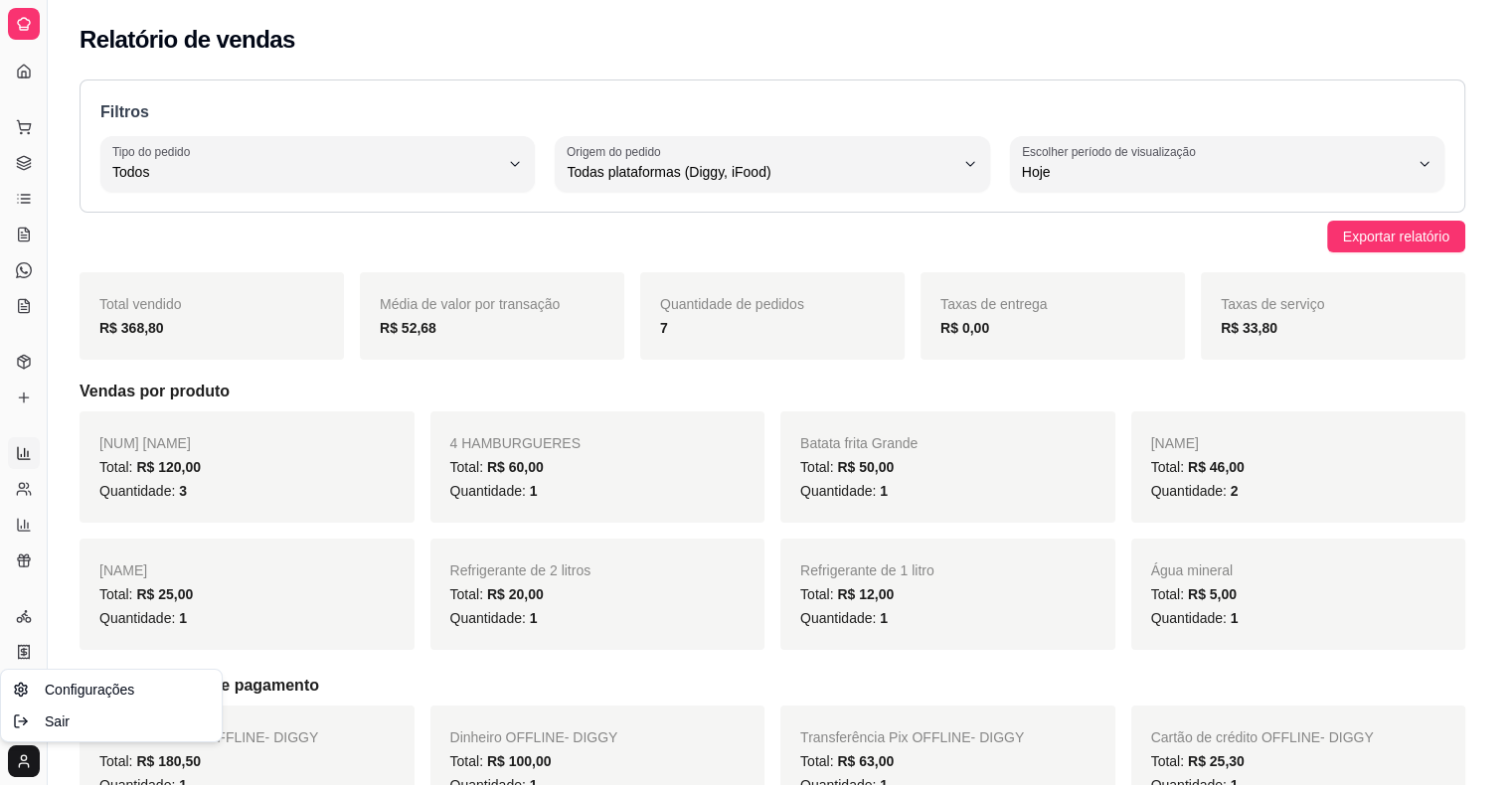 click 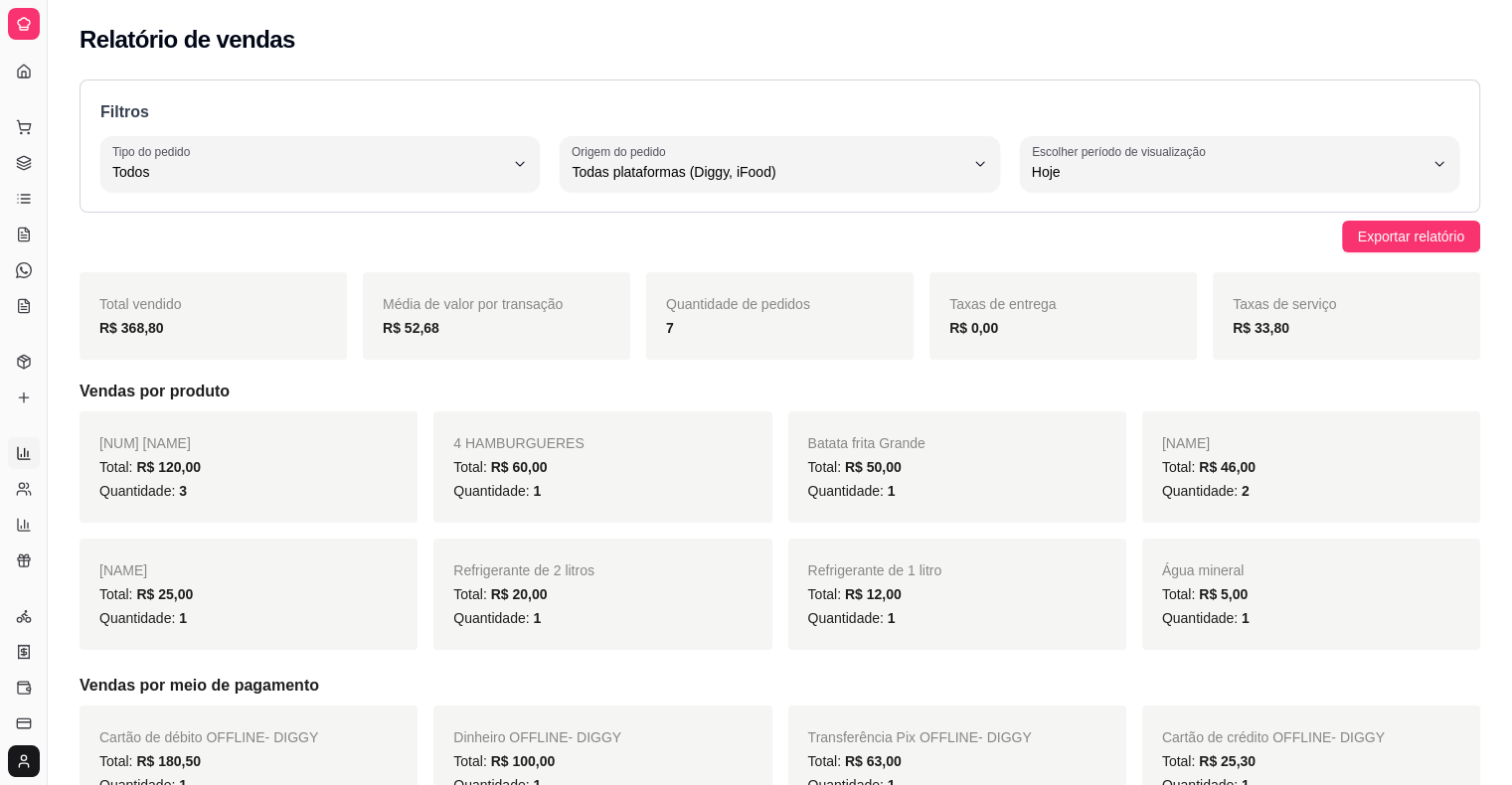 click on "Gerente [LAST] [EMAIL]" at bounding box center [756, 392] 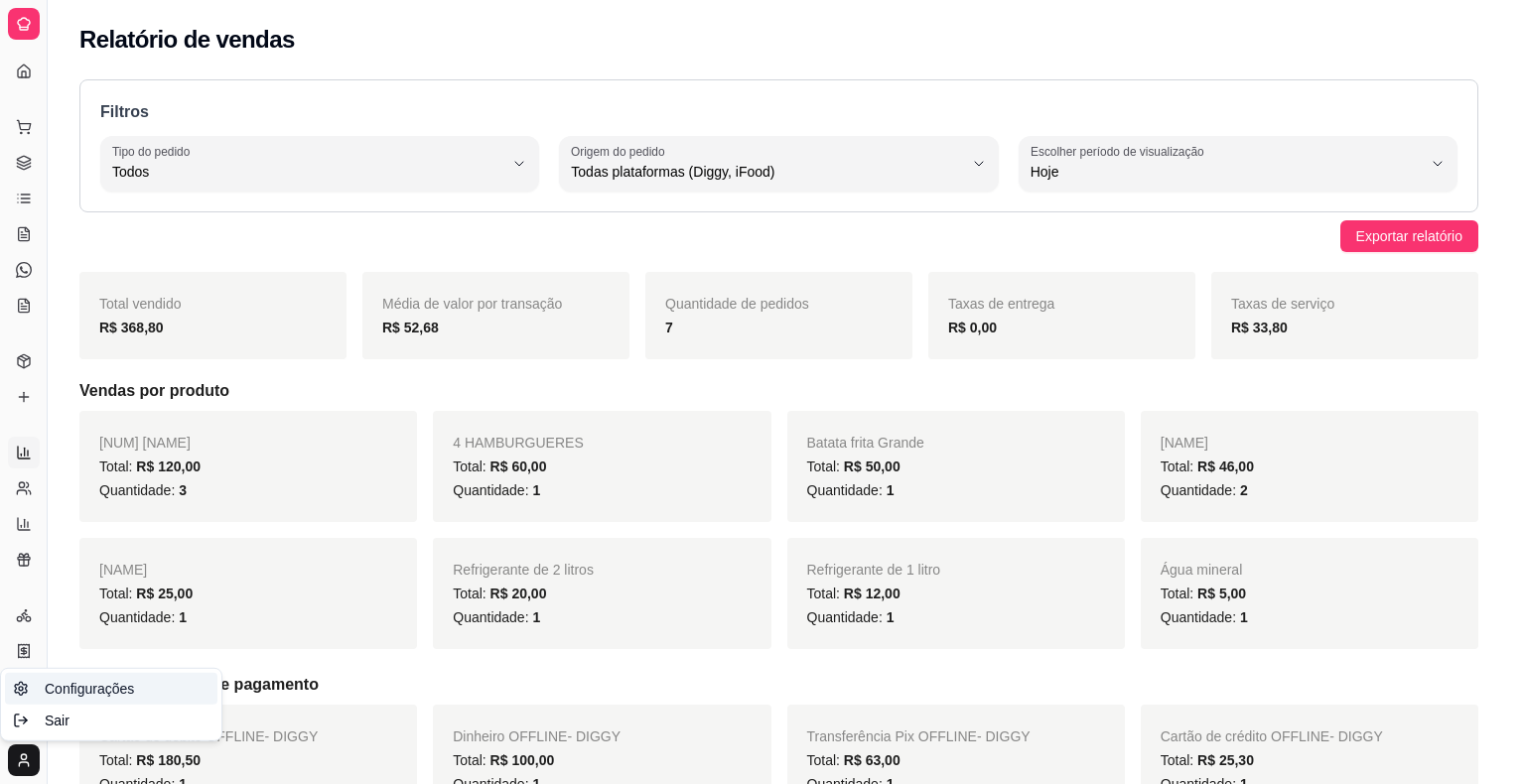 click on "Configurações" at bounding box center (111, 689) 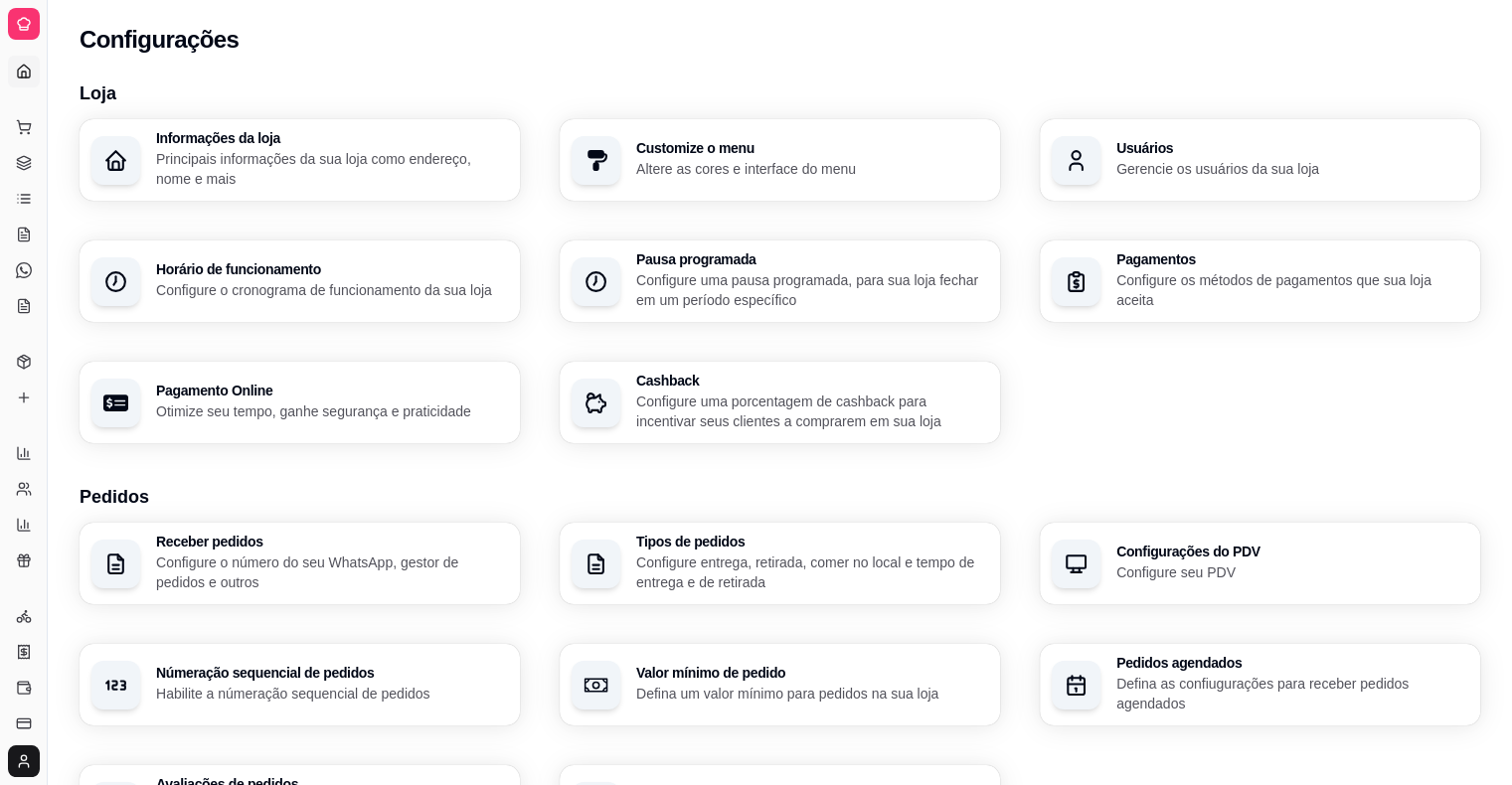 click on "Dashboard" at bounding box center [24, 72] 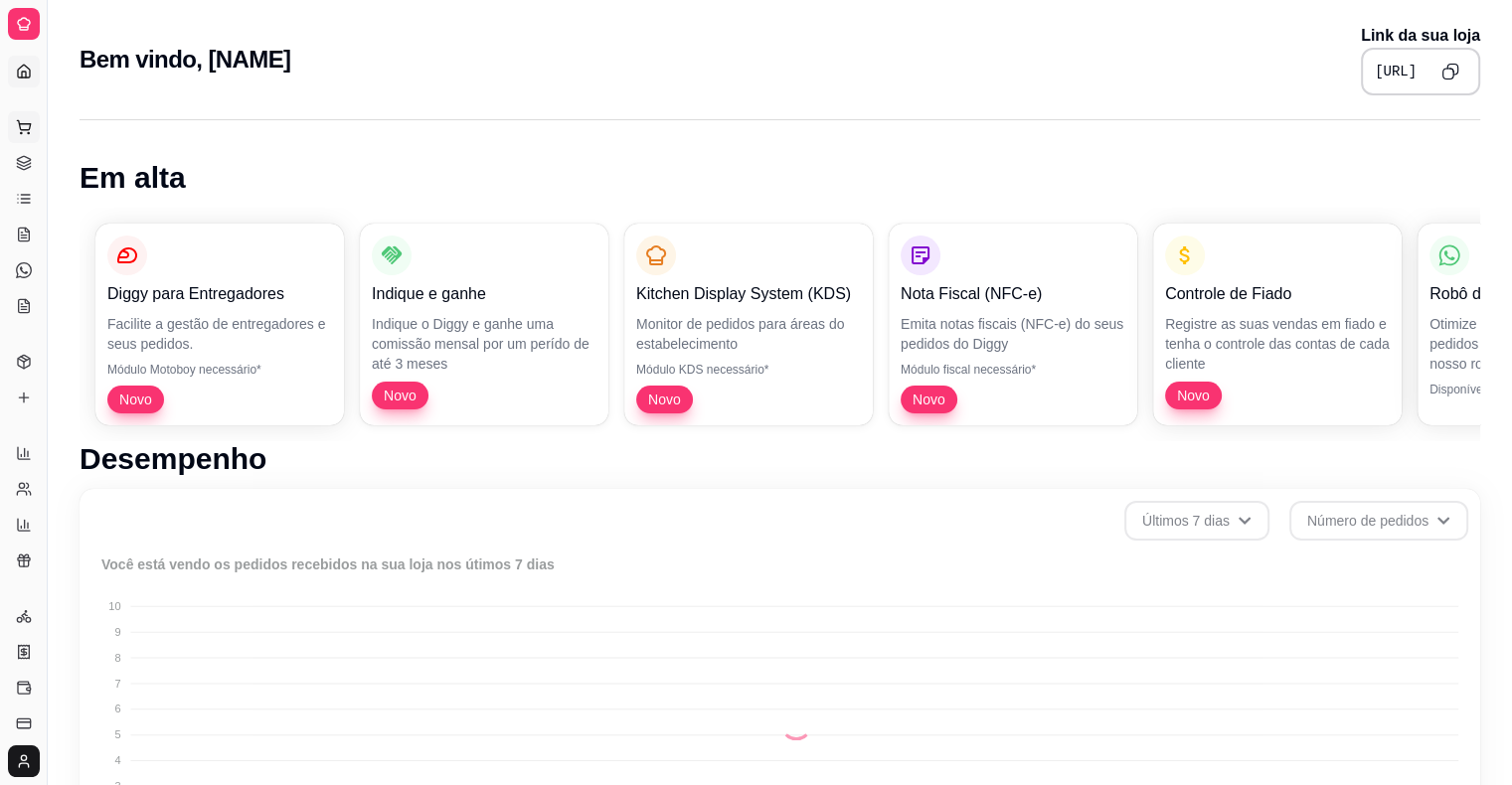 click 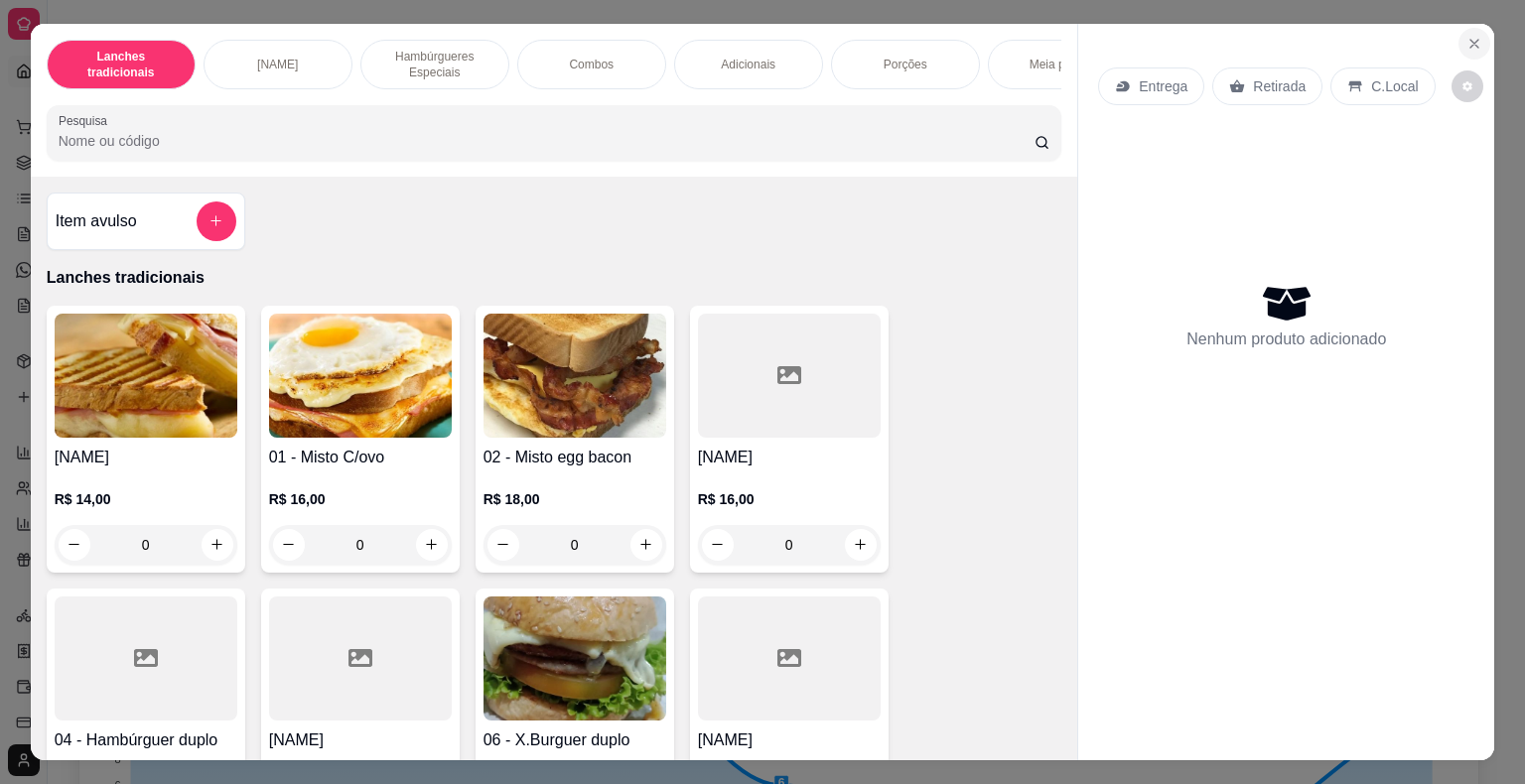 click at bounding box center [1474, 44] 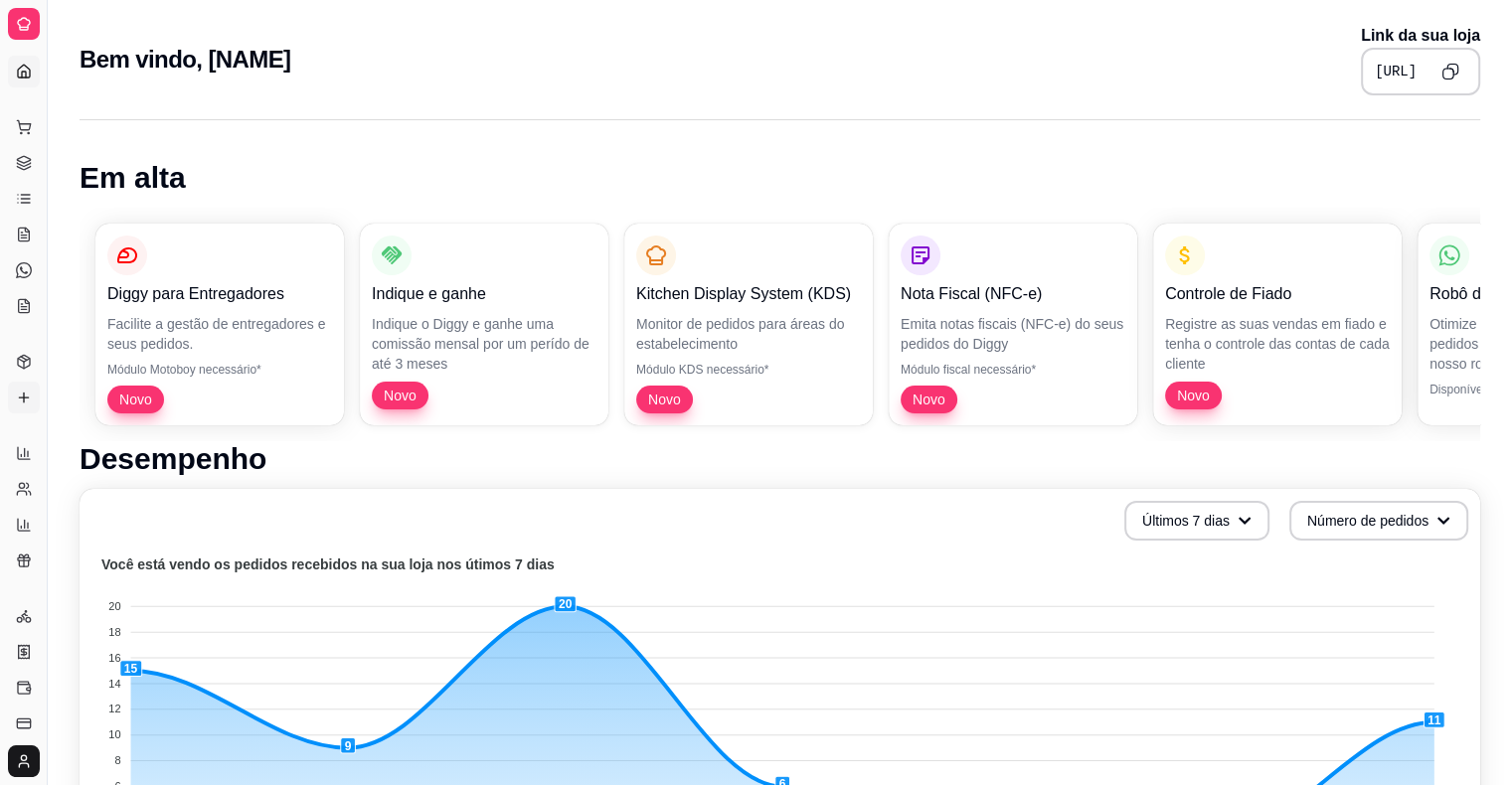 click 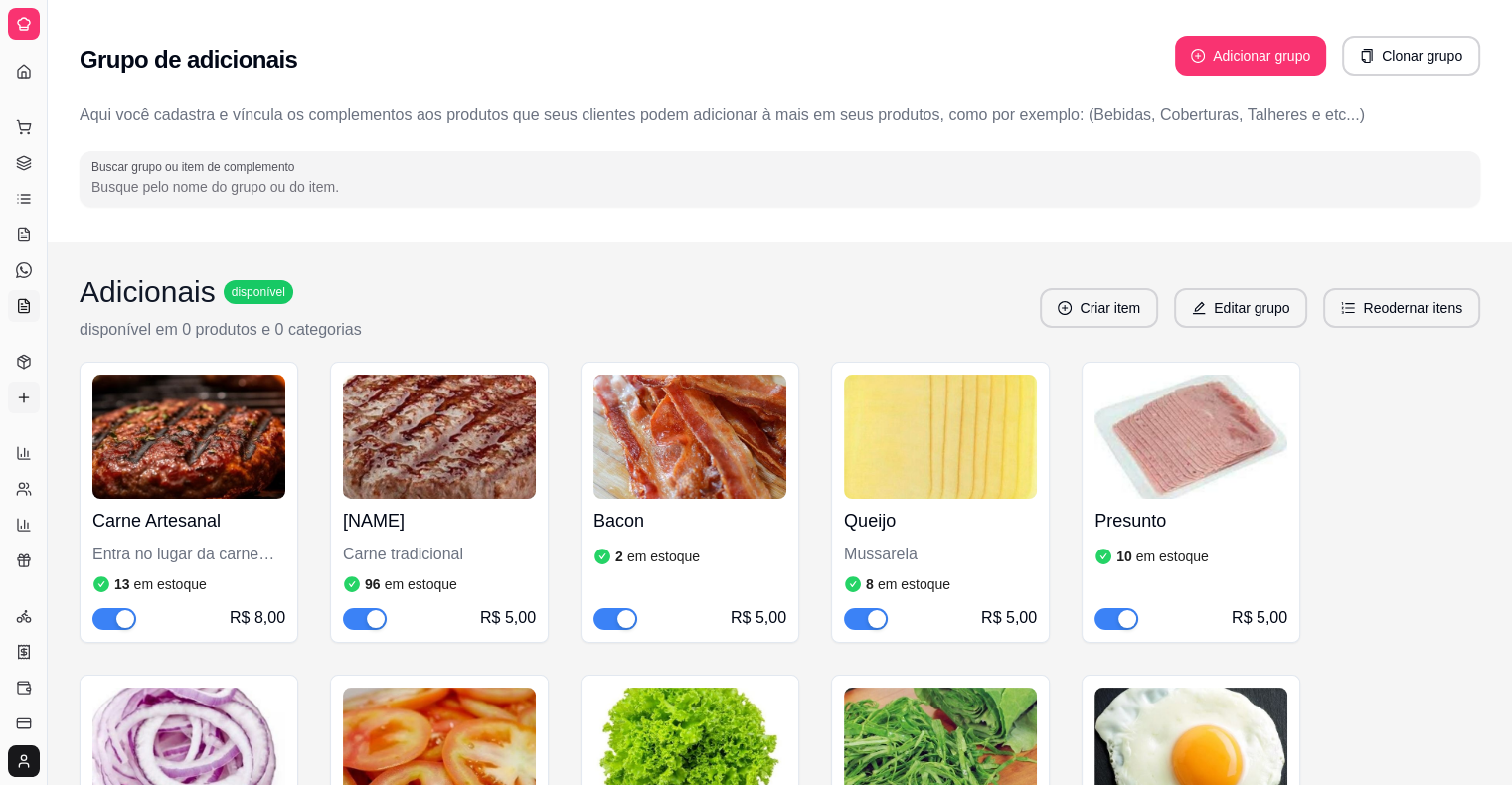 click 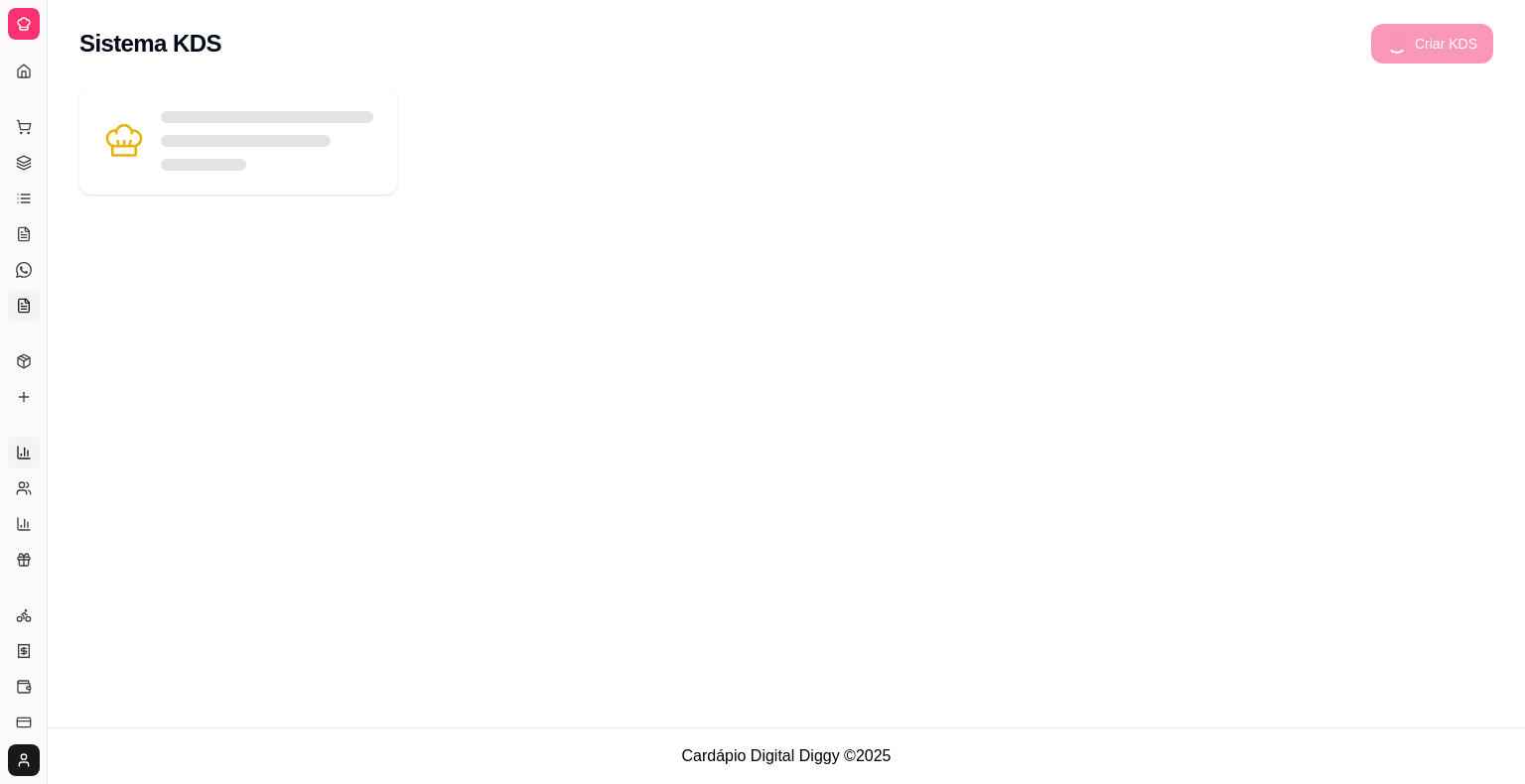 click 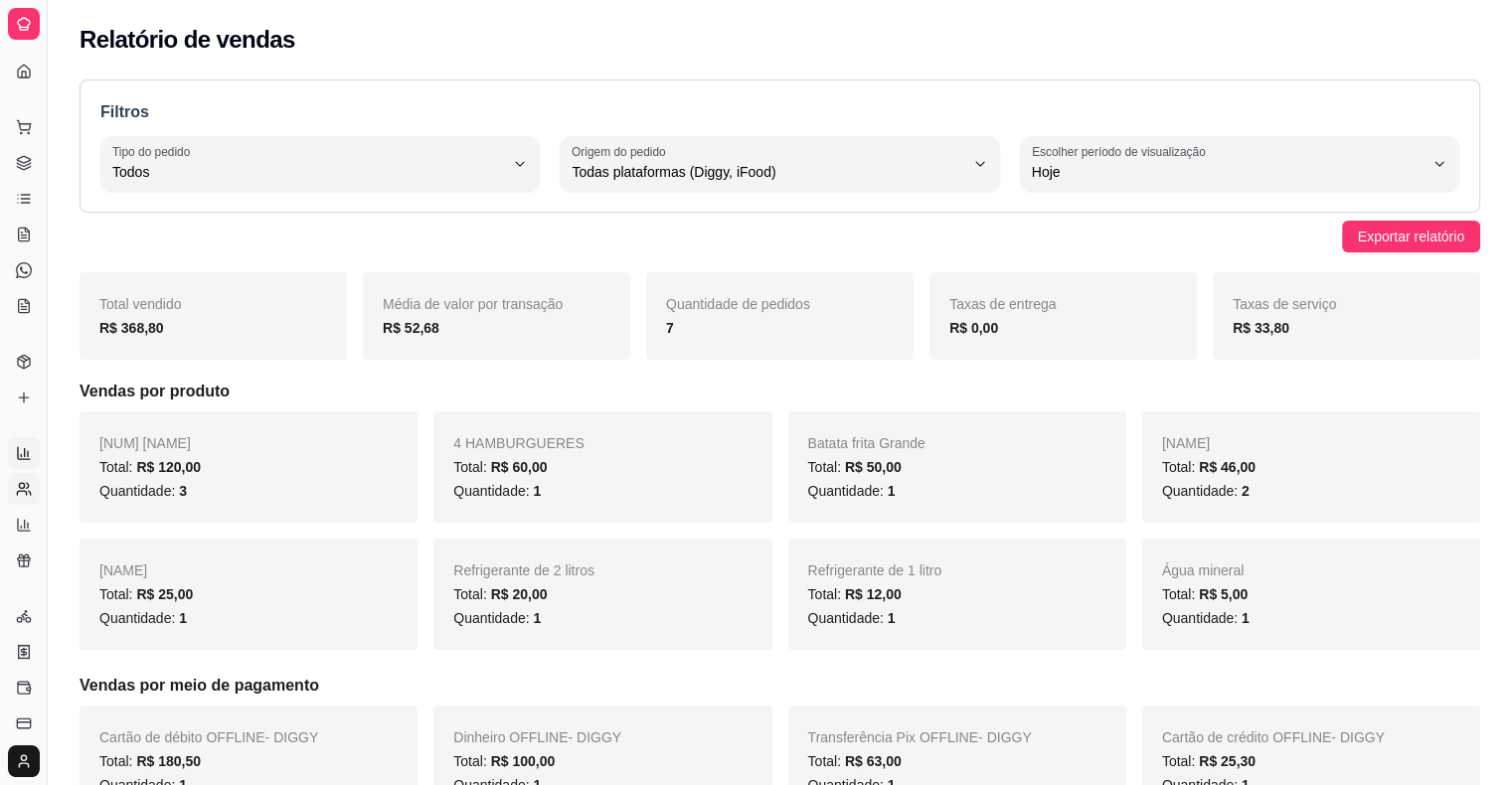 click 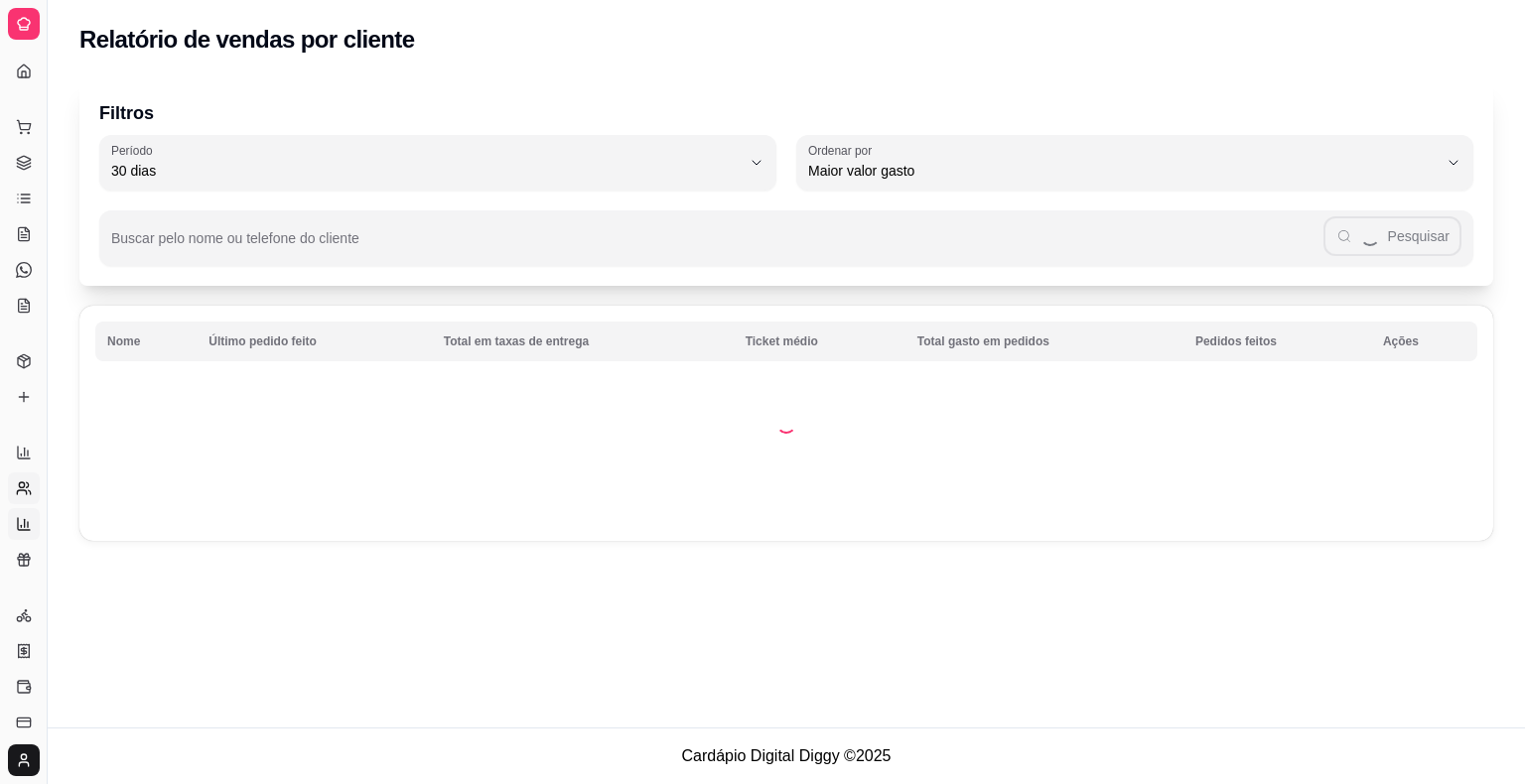 click 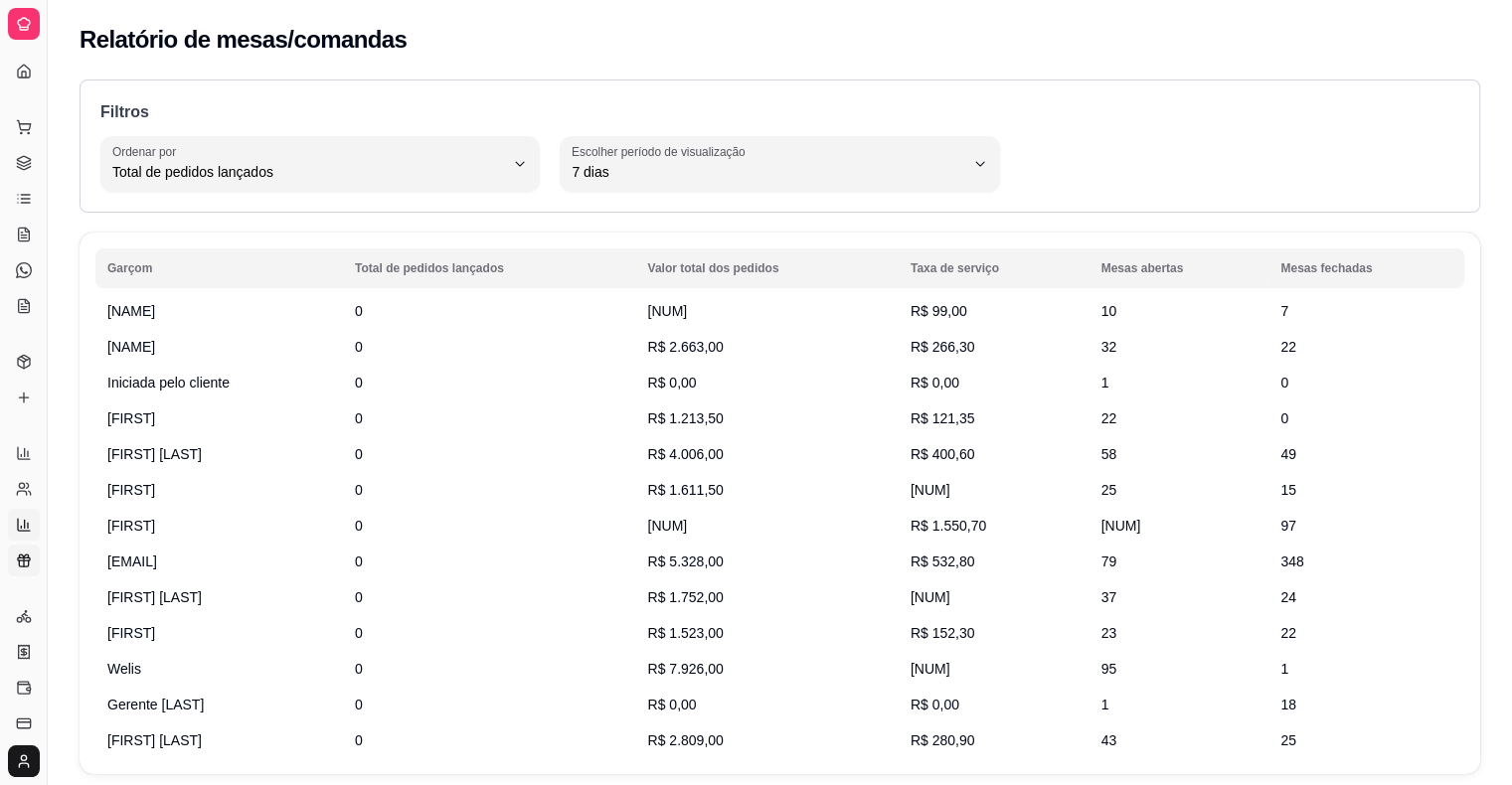 click on "Relatório de fidelidade novo" at bounding box center [24, 560] 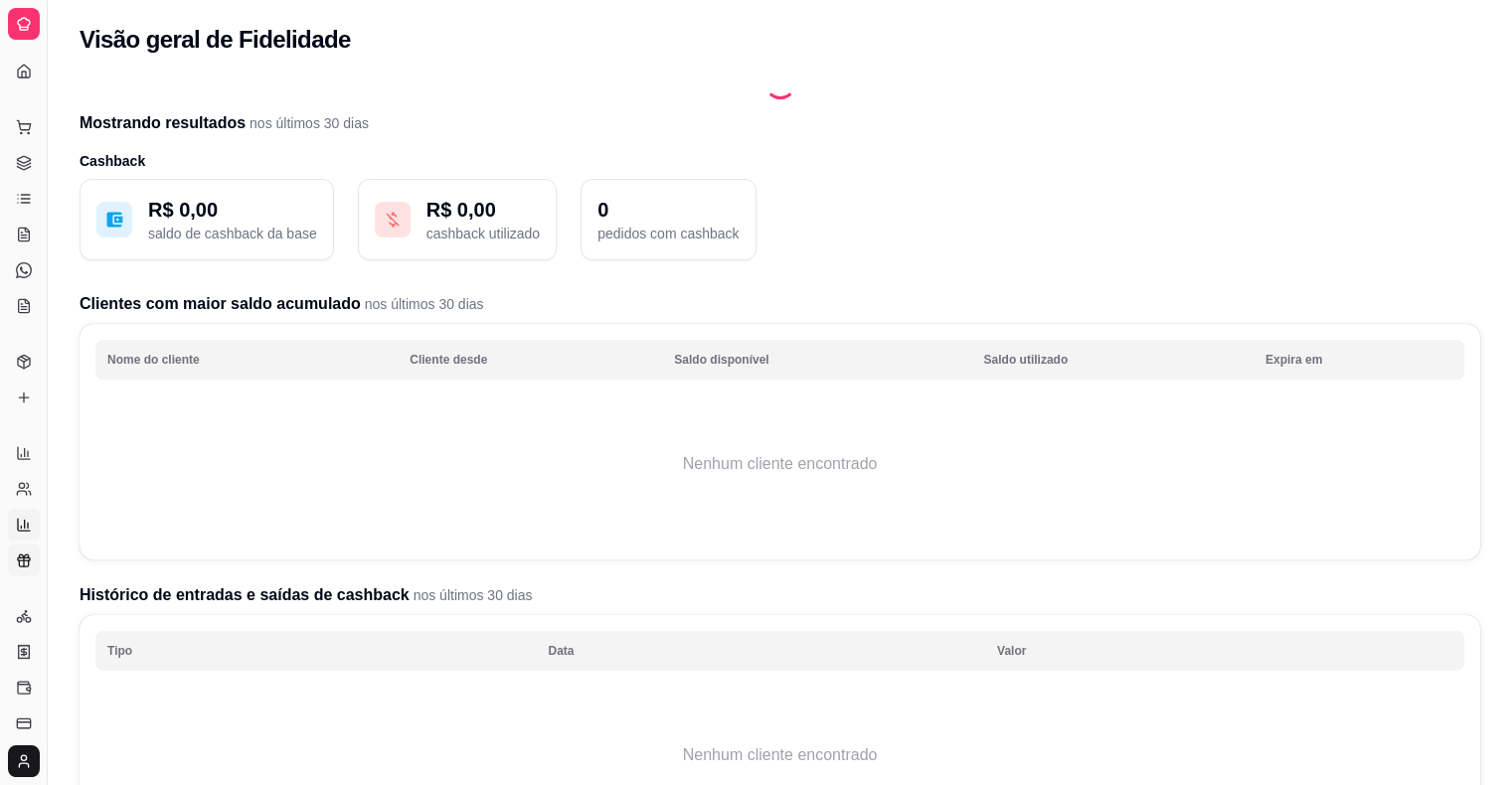 click 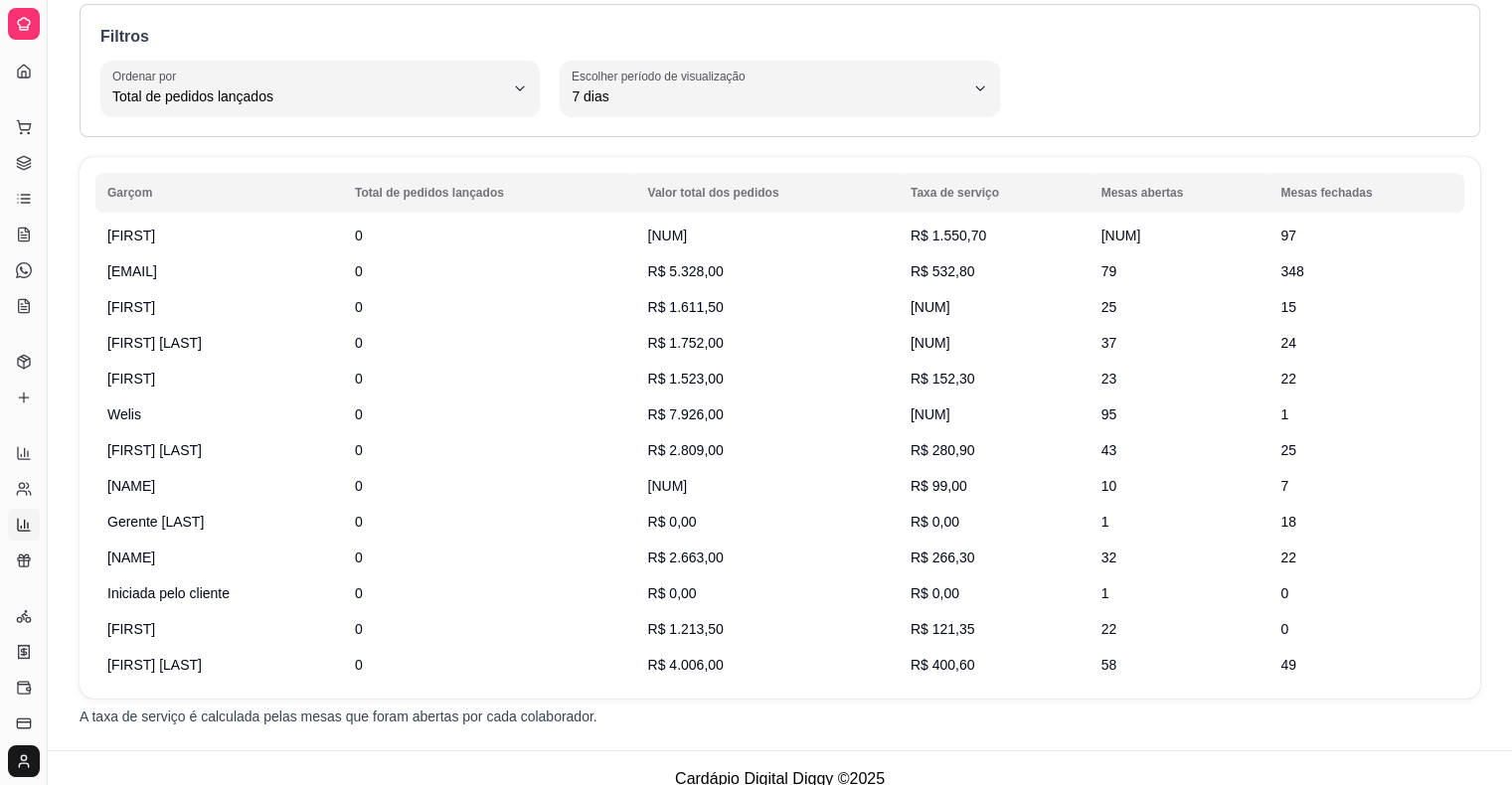 scroll, scrollTop: 95, scrollLeft: 0, axis: vertical 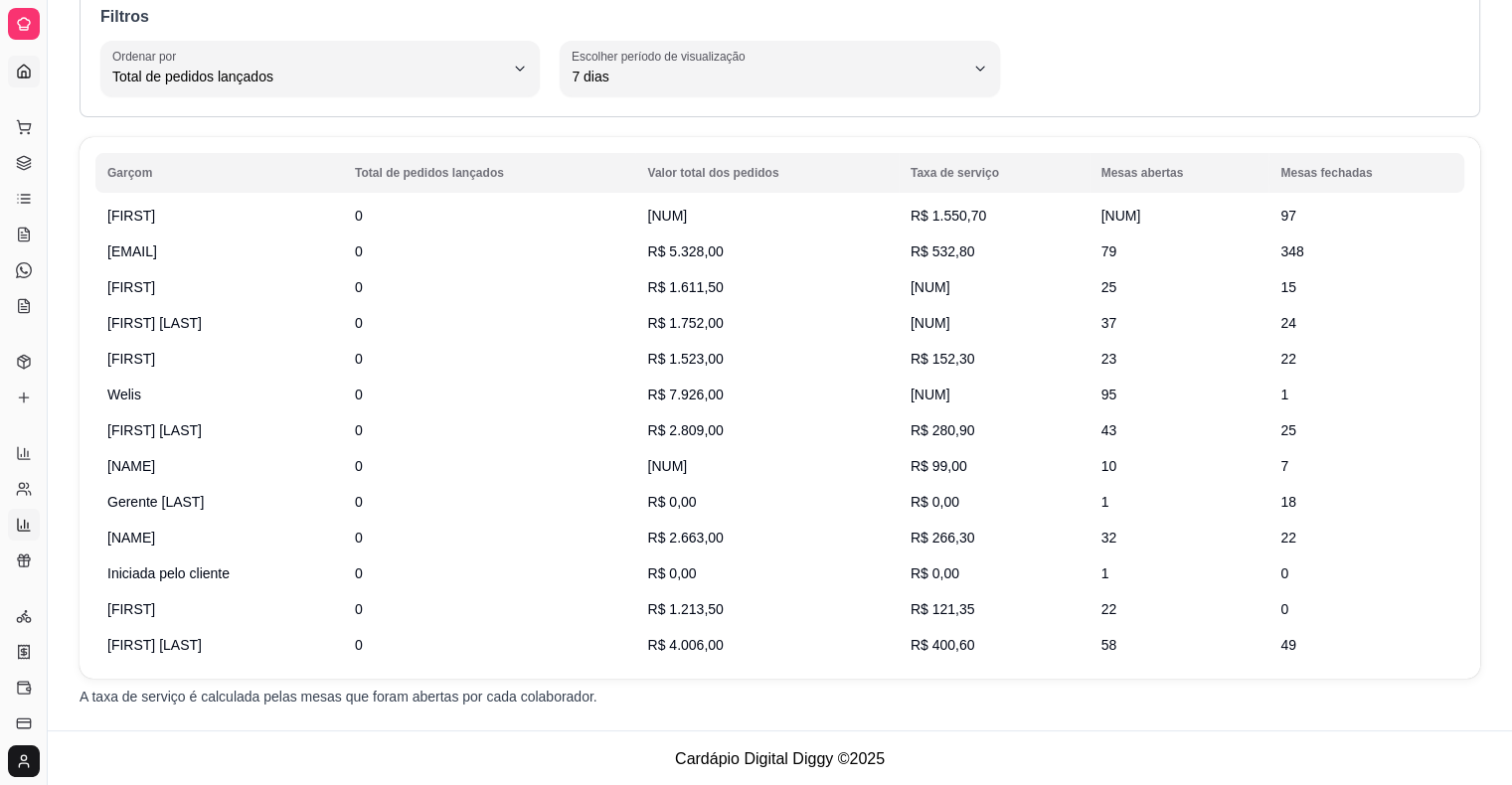 click 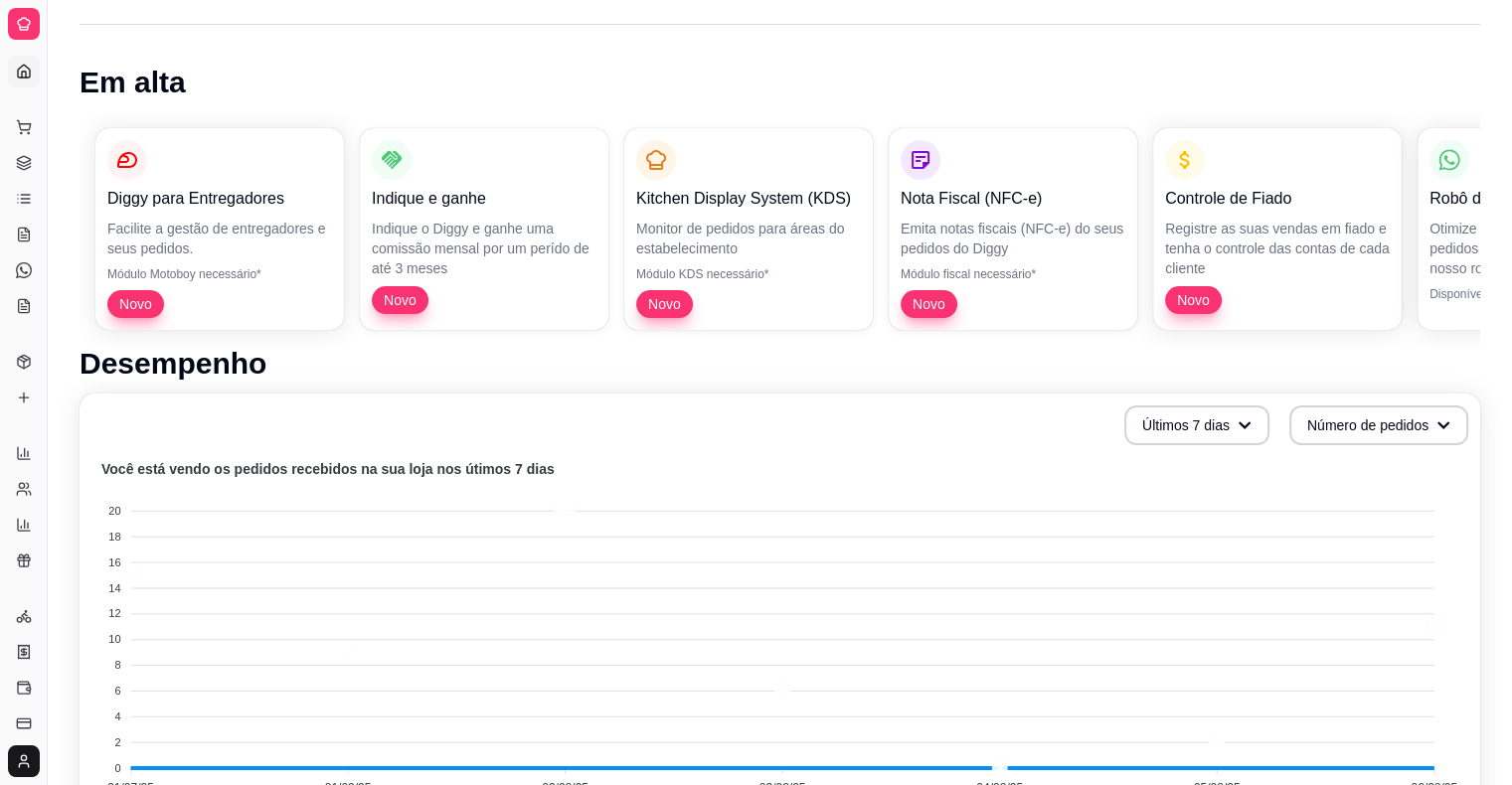 scroll, scrollTop: 0, scrollLeft: 0, axis: both 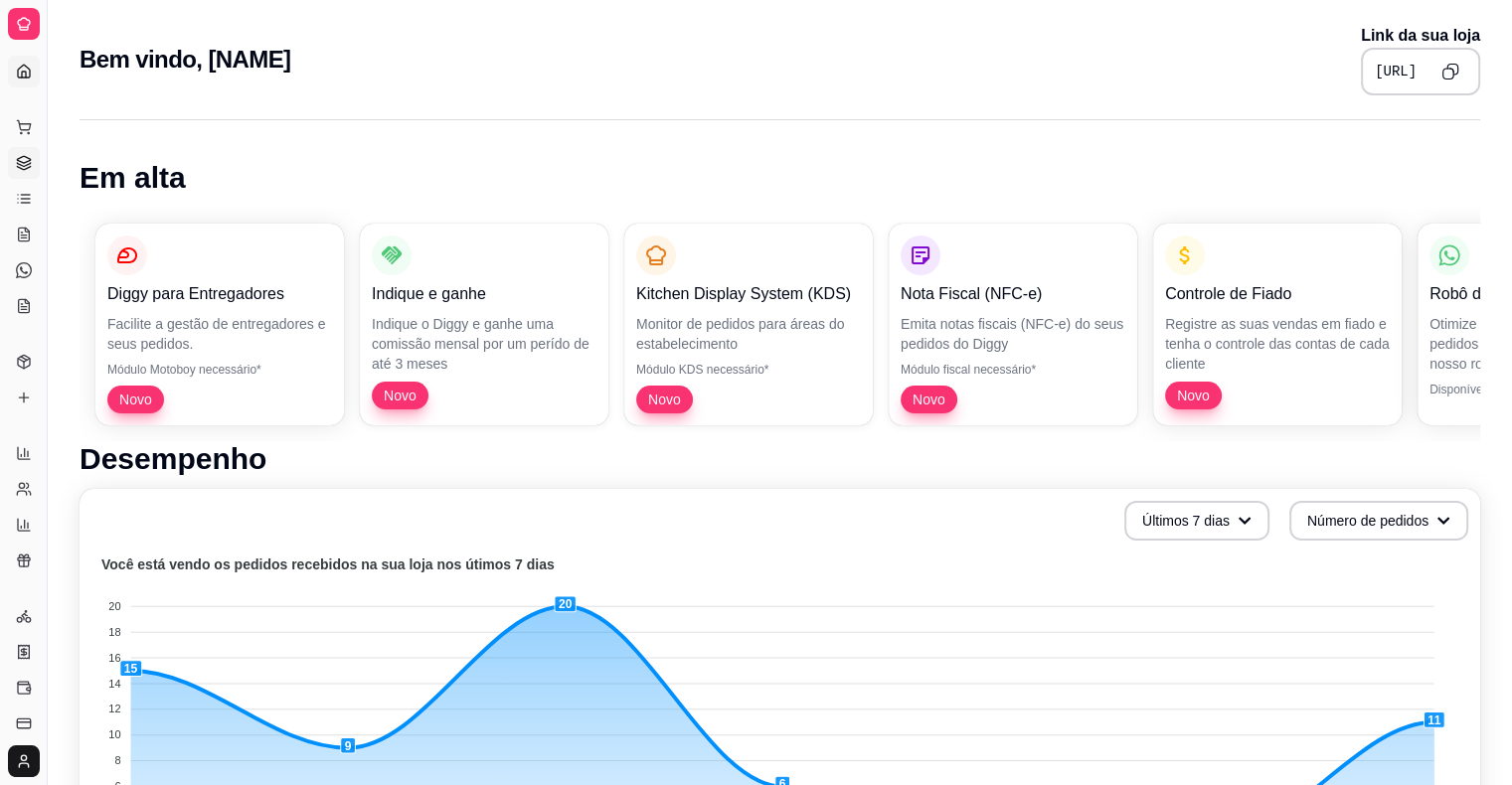 click 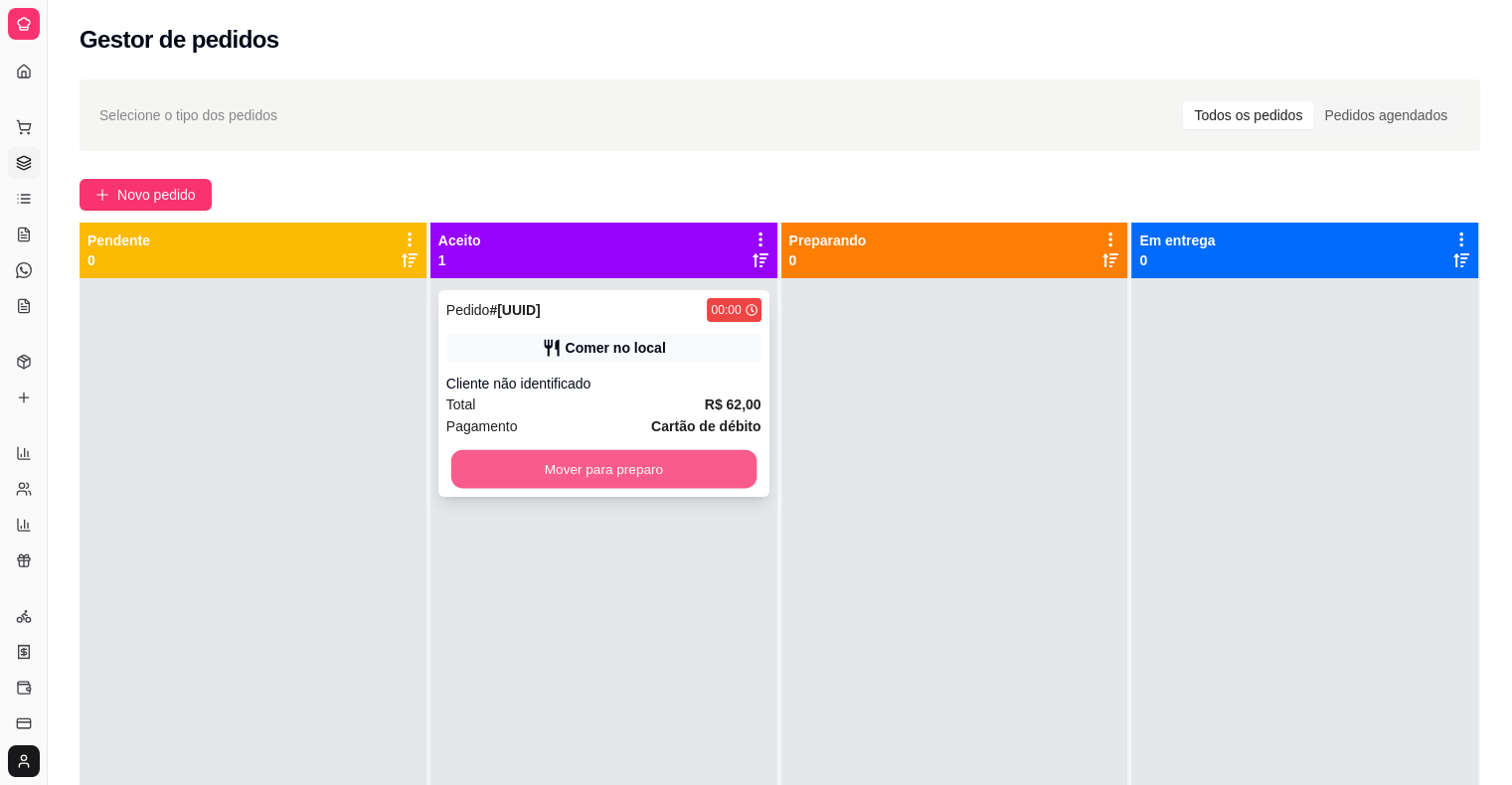 click on "Mover para preparo" at bounding box center (603, 469) 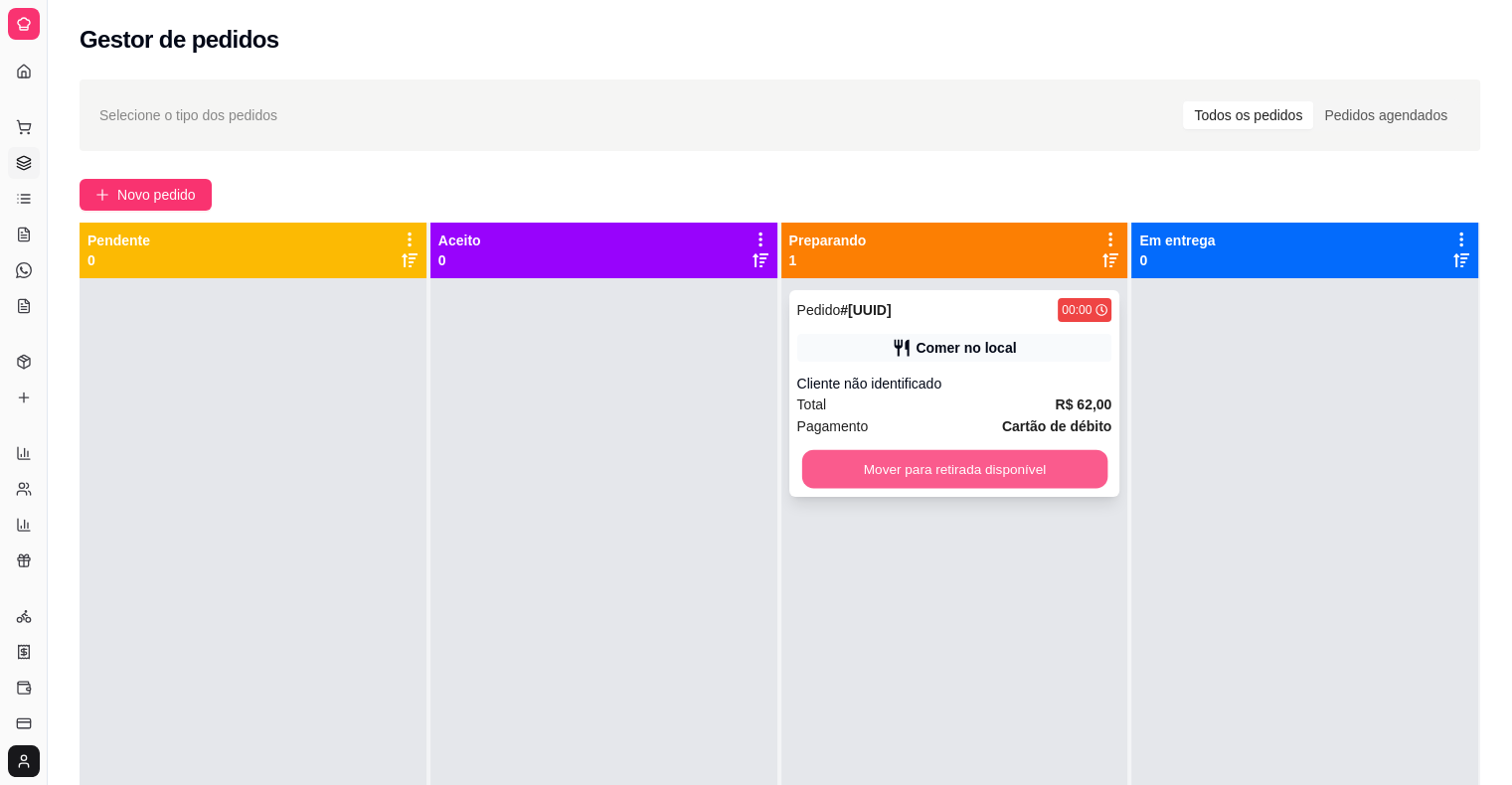 click on "Mover para retirada disponível" at bounding box center (953, 469) 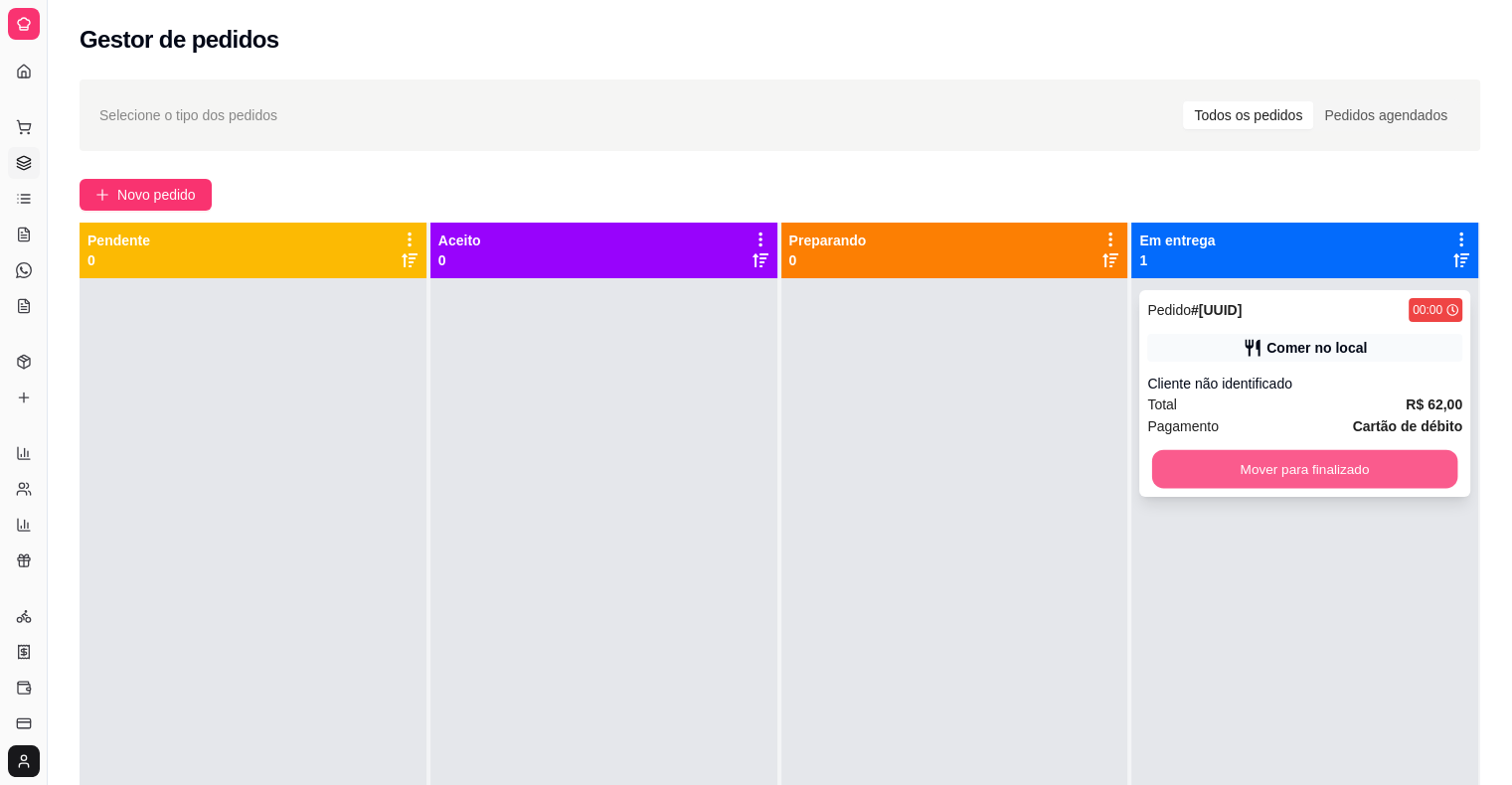 click on "Mover para finalizado" at bounding box center [1304, 469] 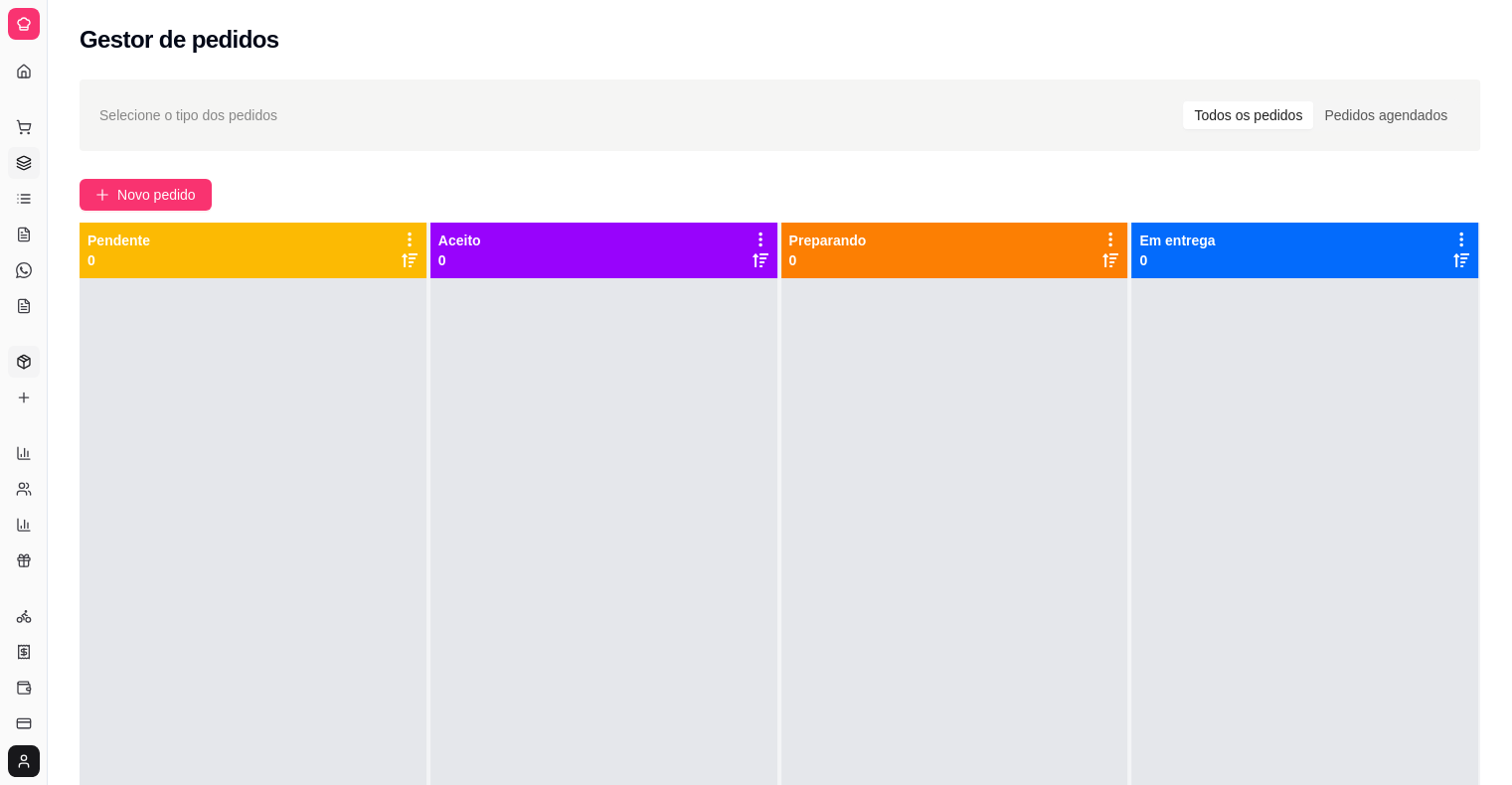 click 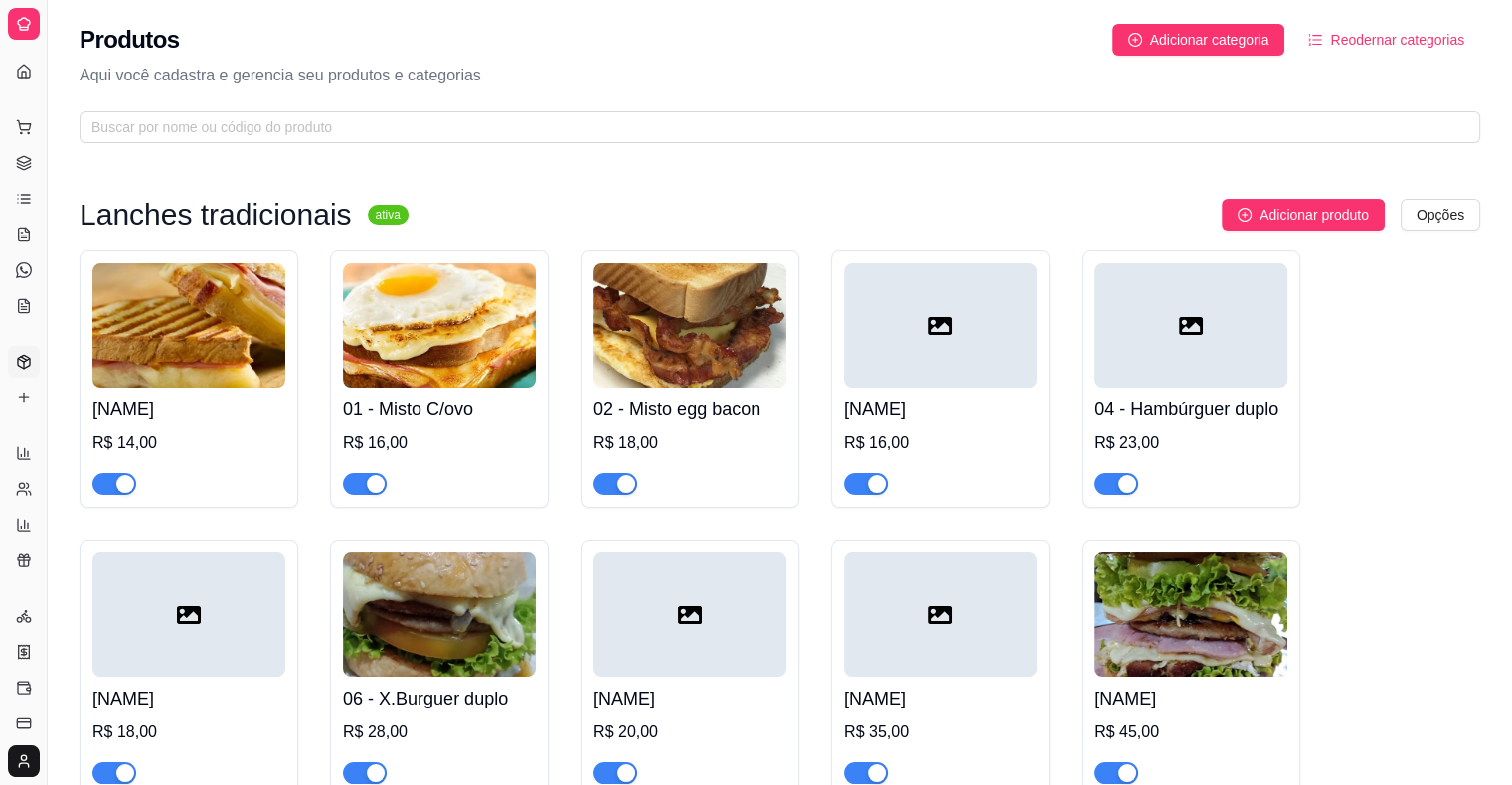click 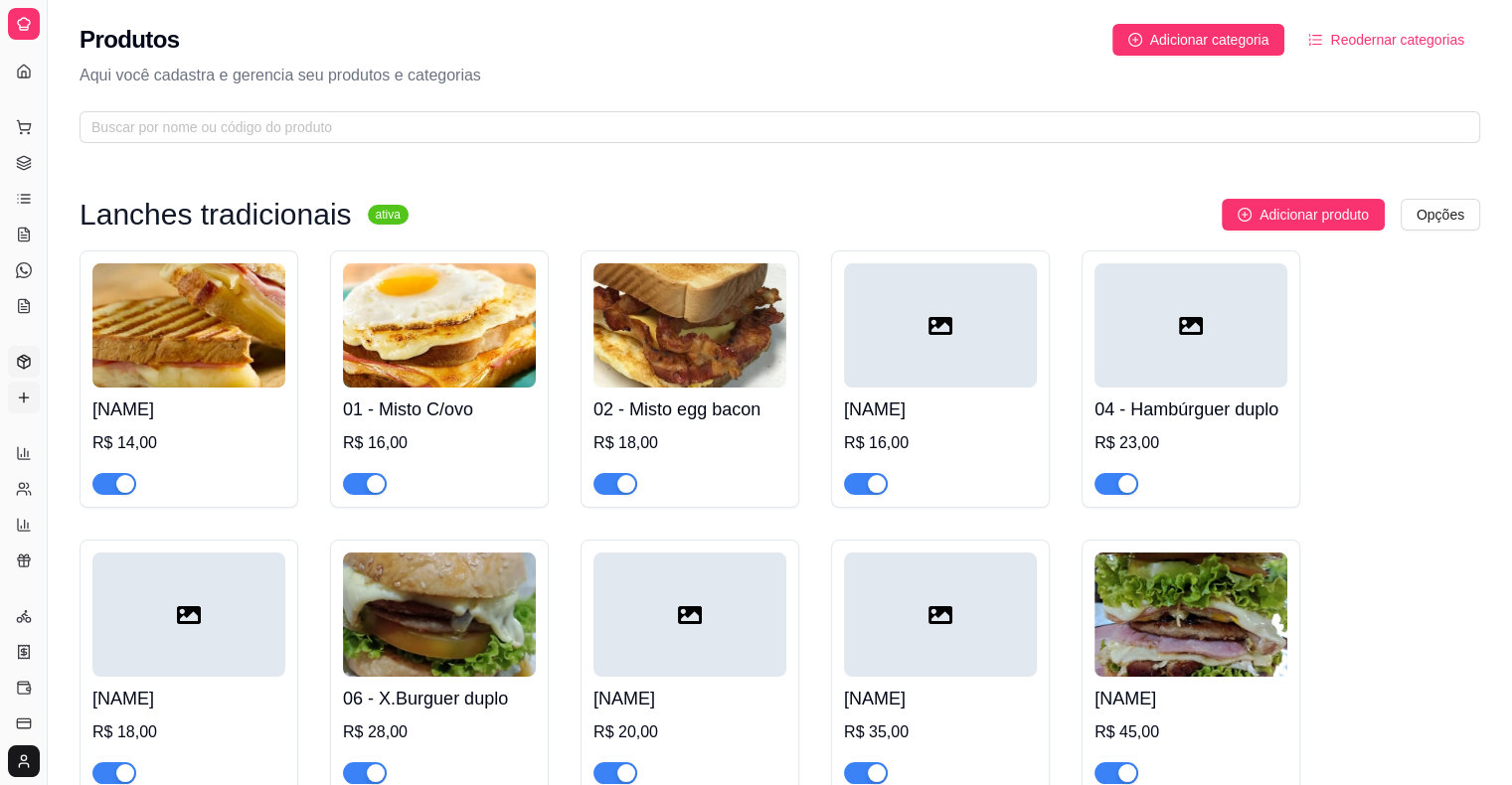 click on "Complementos" at bounding box center [24, 397] 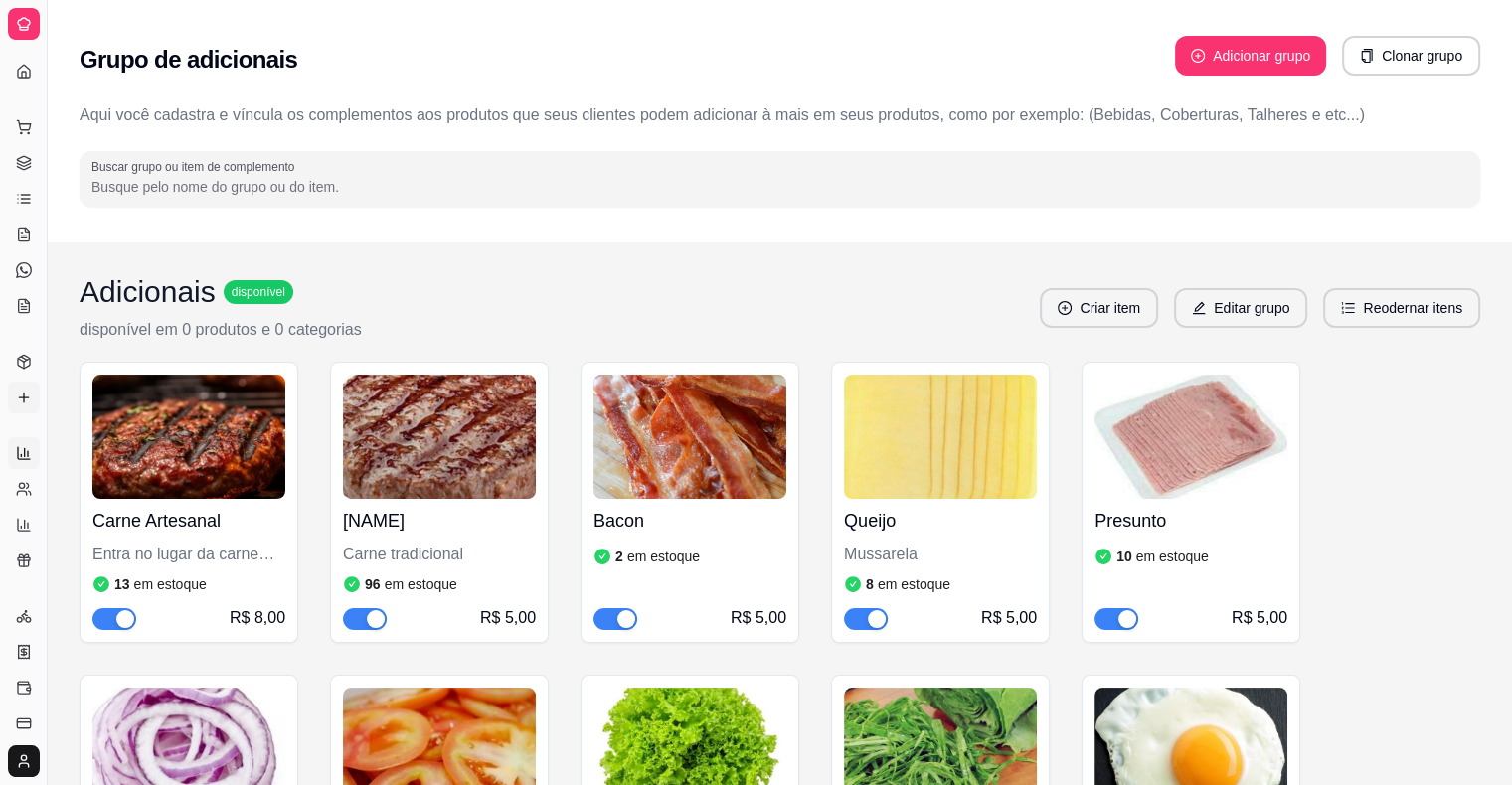click 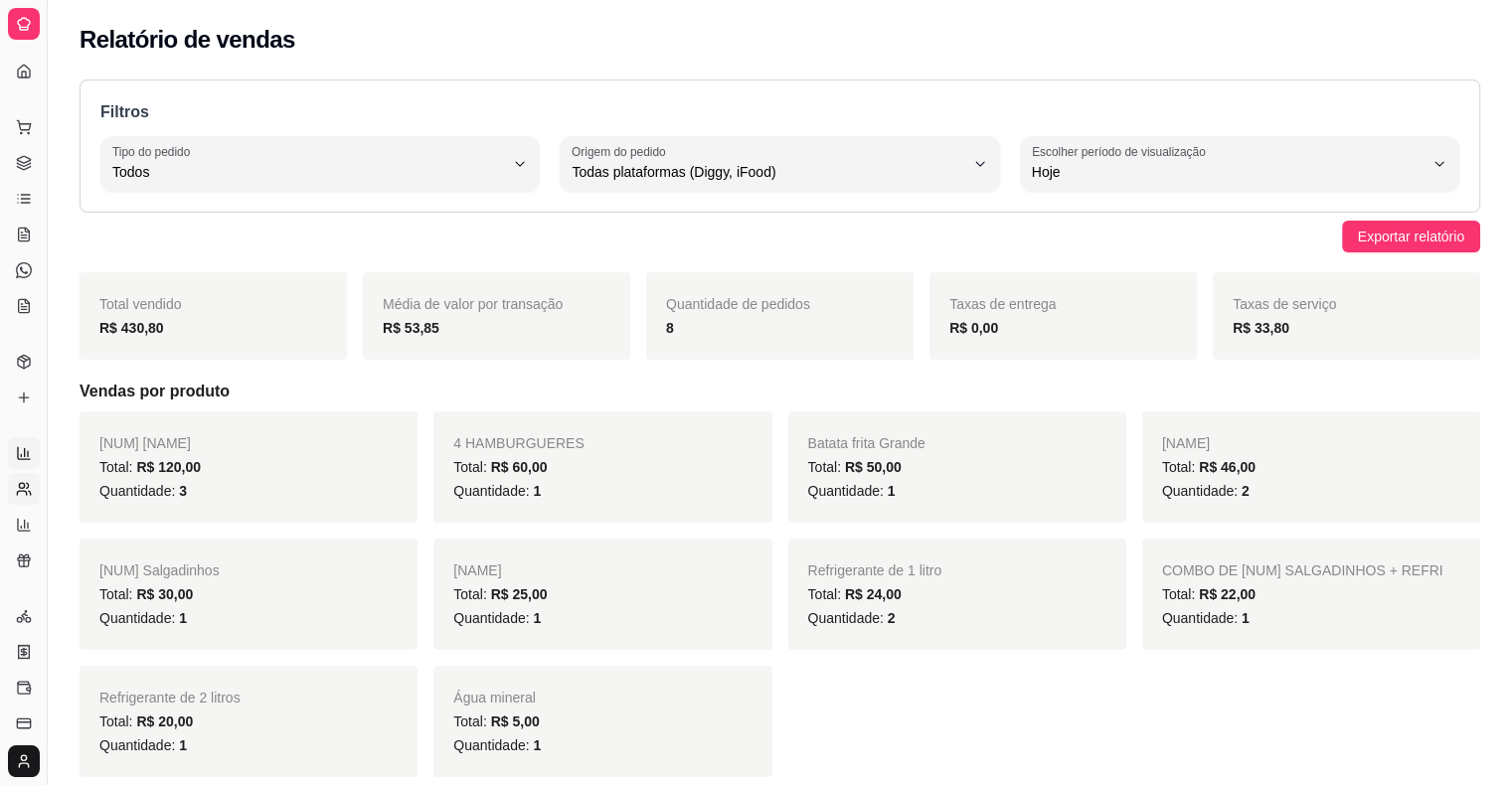click 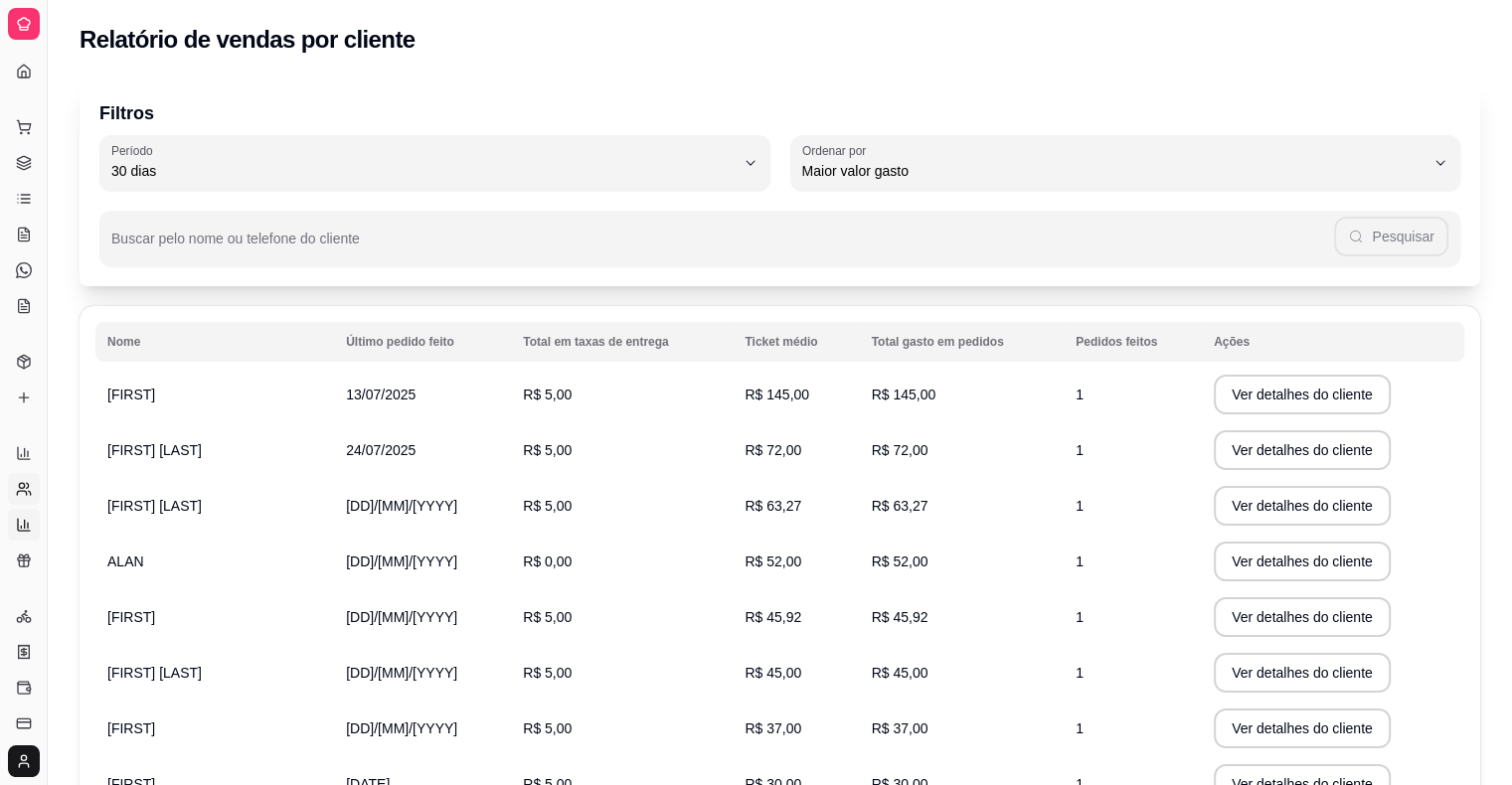 click on "Relatório de mesas" at bounding box center (24, 525) 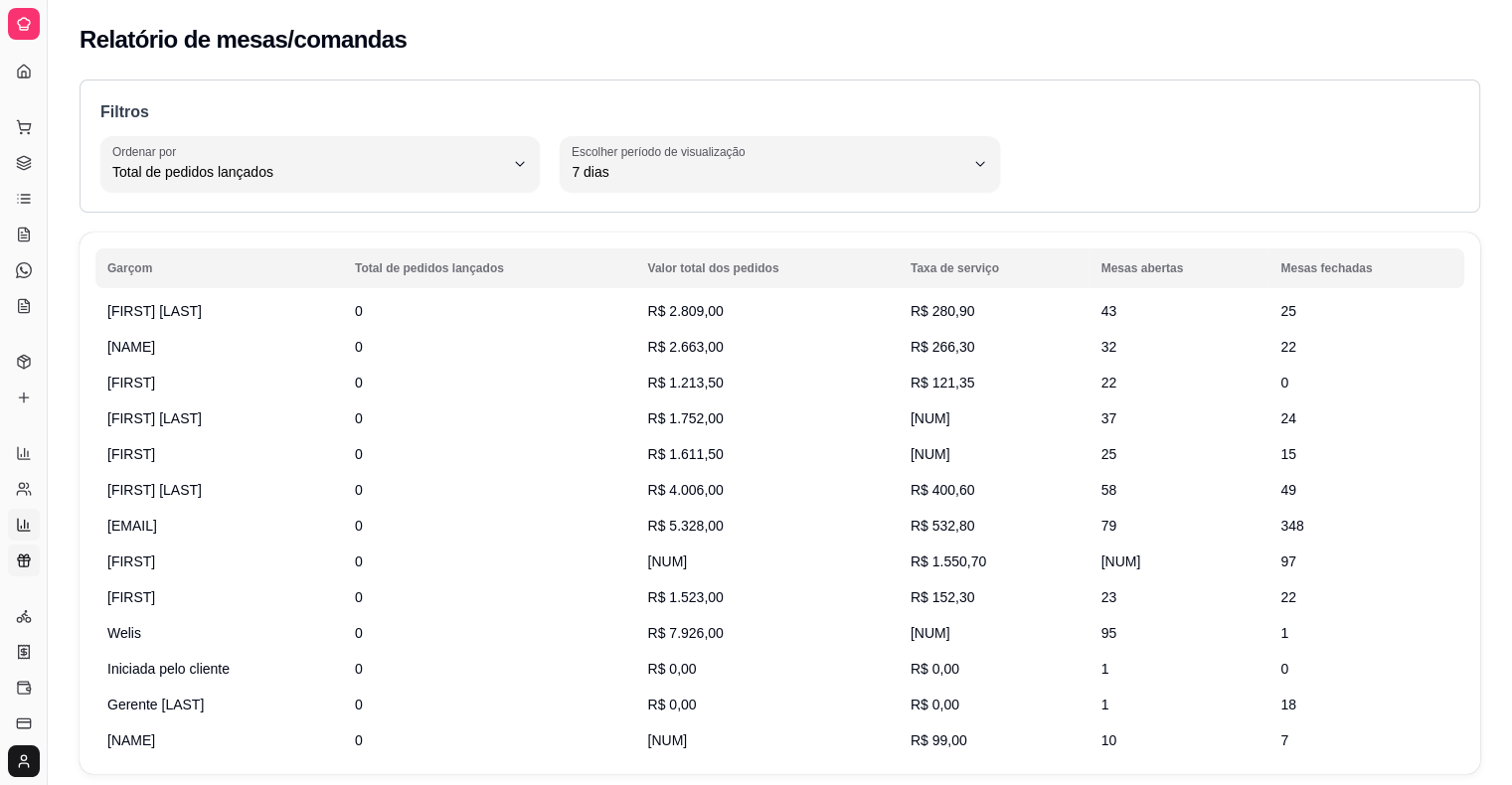 click on "Relatório de fidelidade novo" at bounding box center [24, 560] 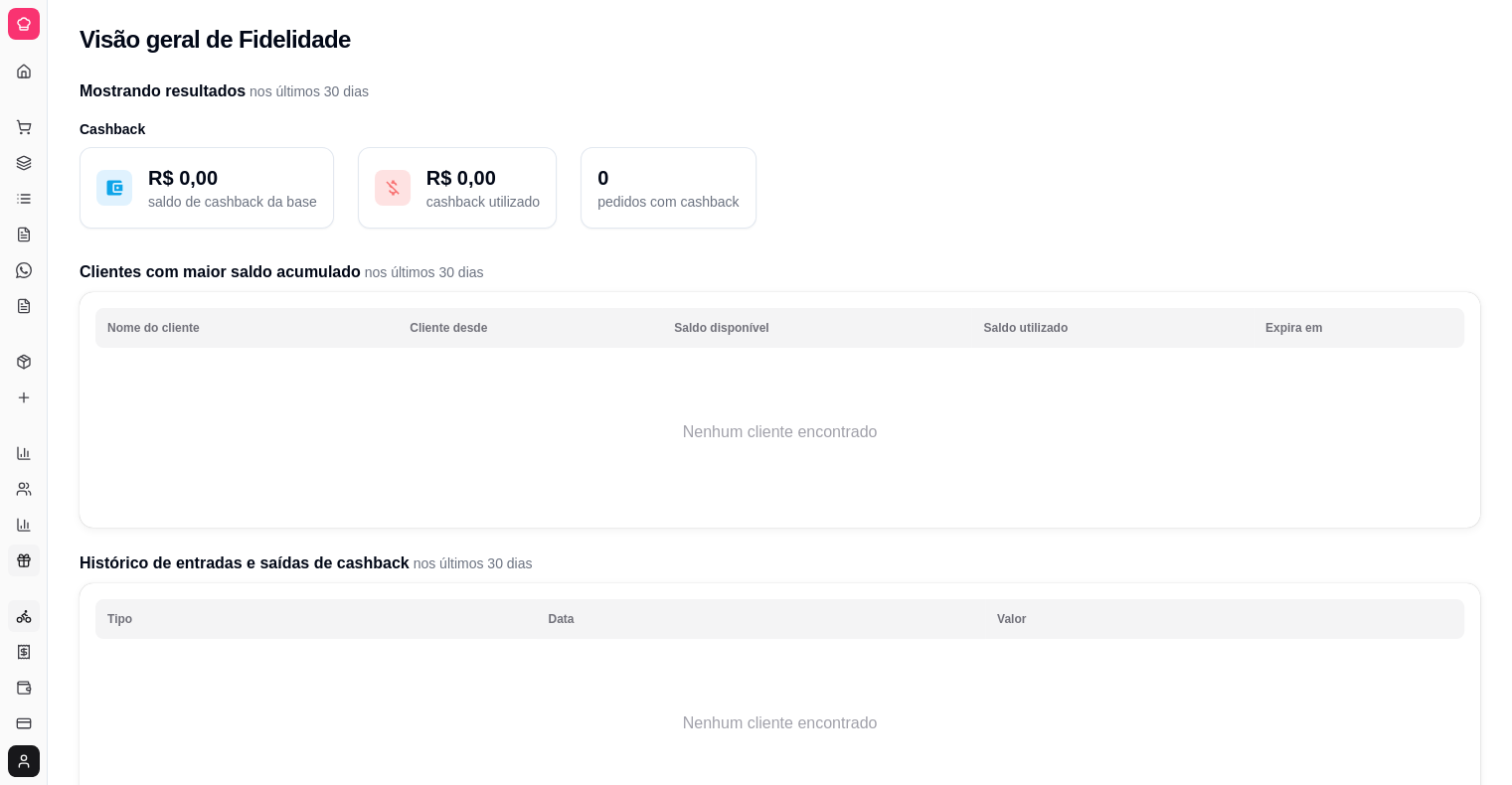 click 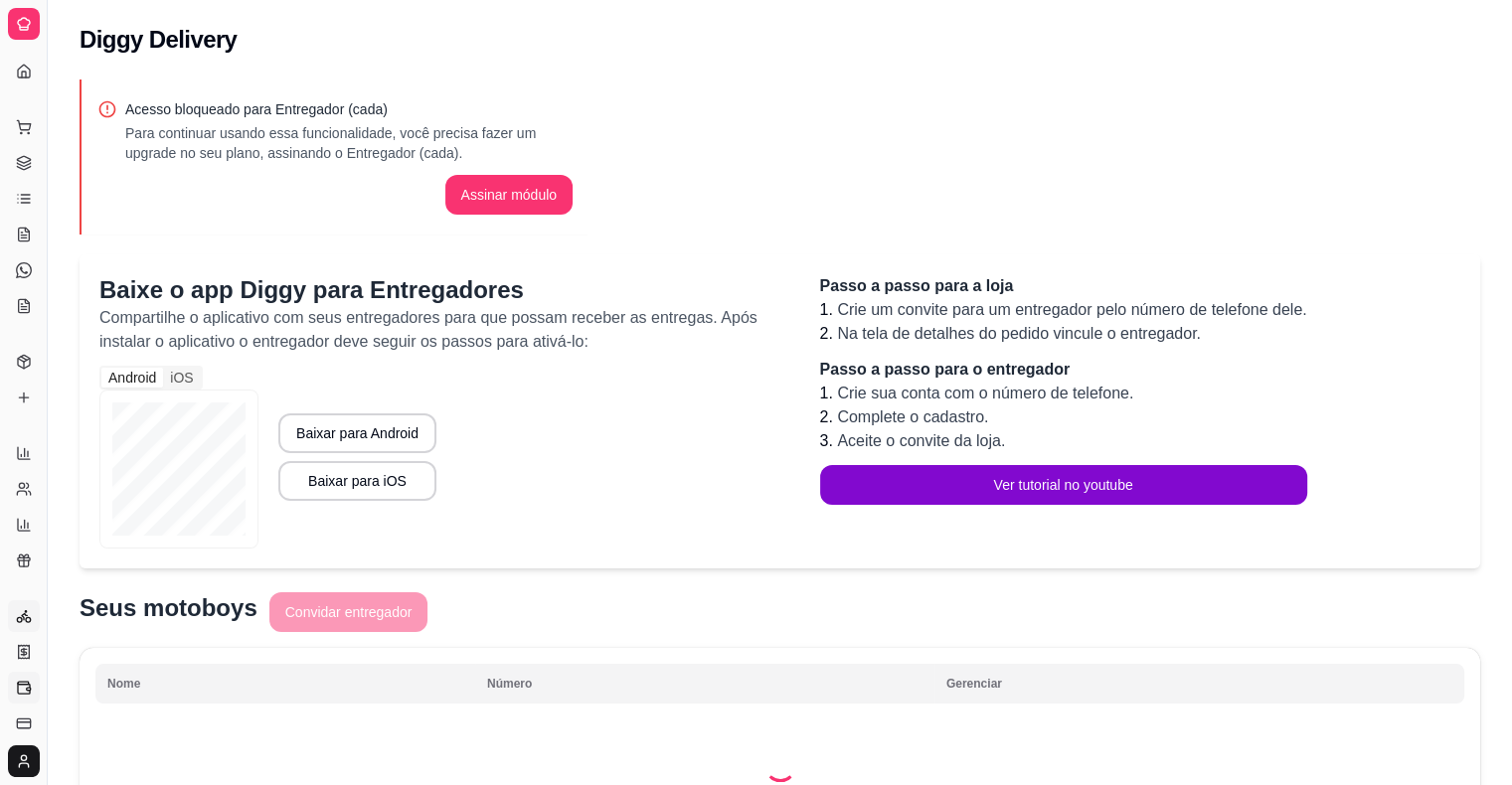 click 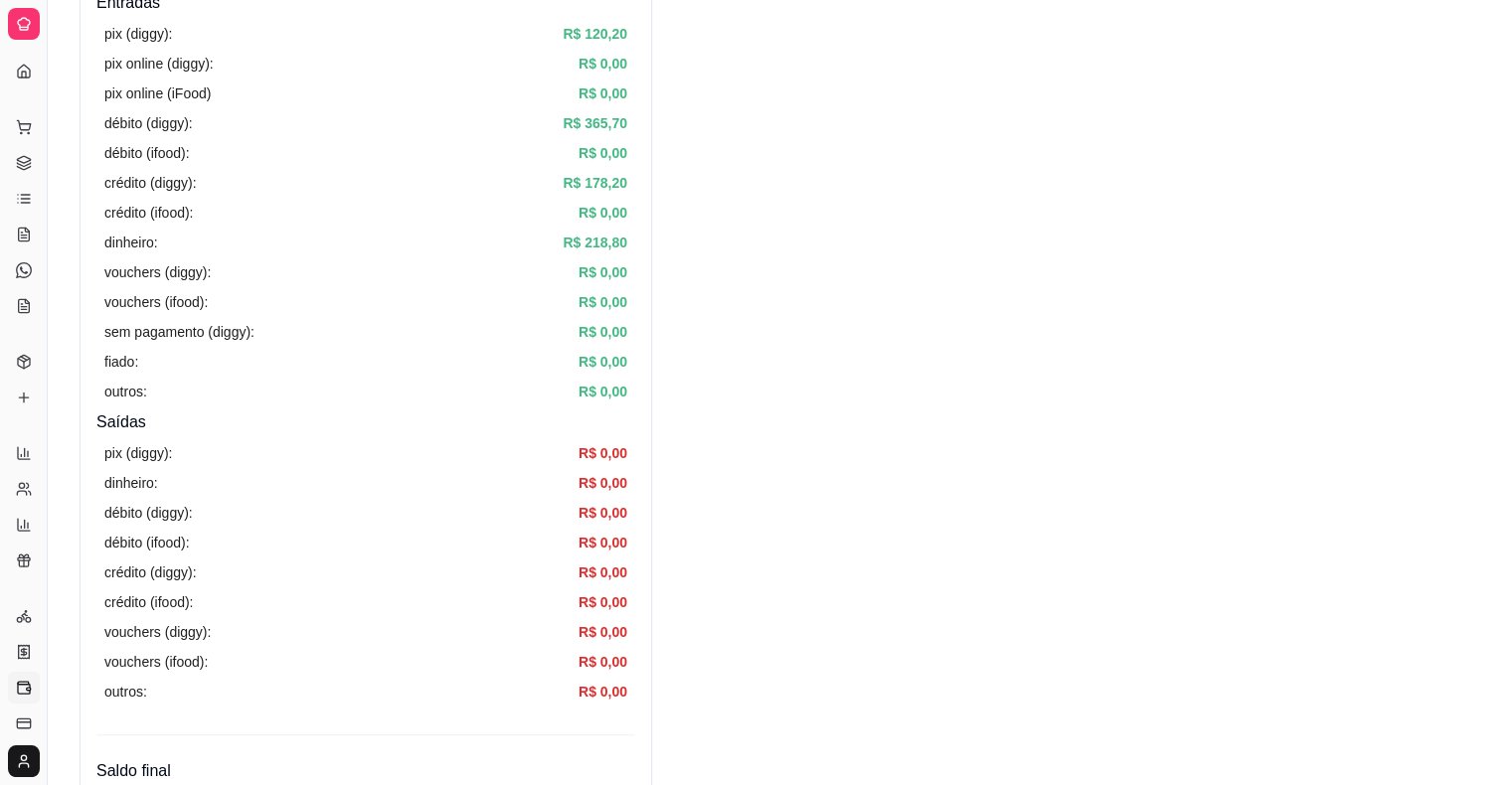 scroll, scrollTop: 0, scrollLeft: 0, axis: both 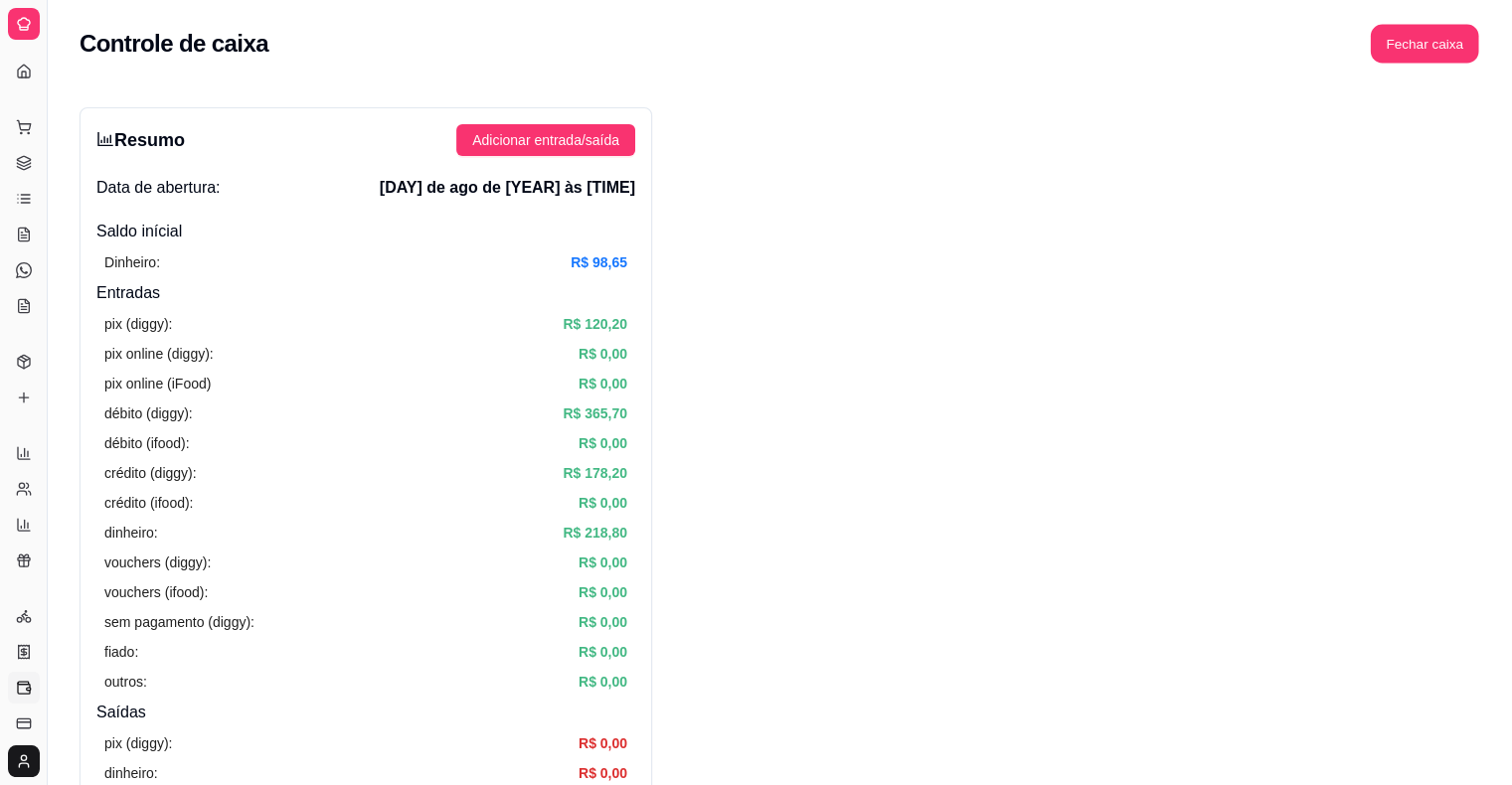 click on "Fechar caixa" at bounding box center [1425, 44] 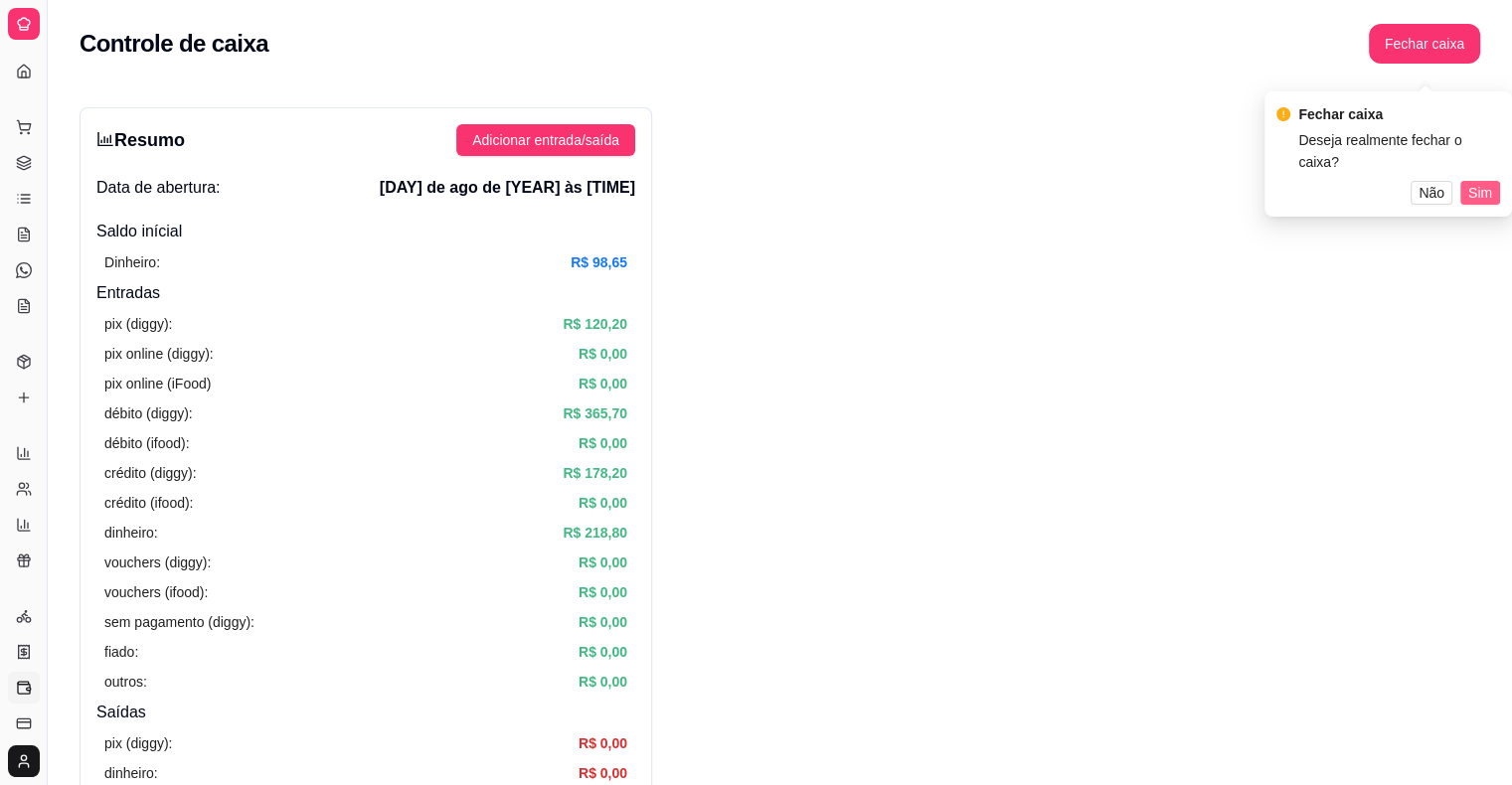 click on "Sim" at bounding box center [1480, 193] 